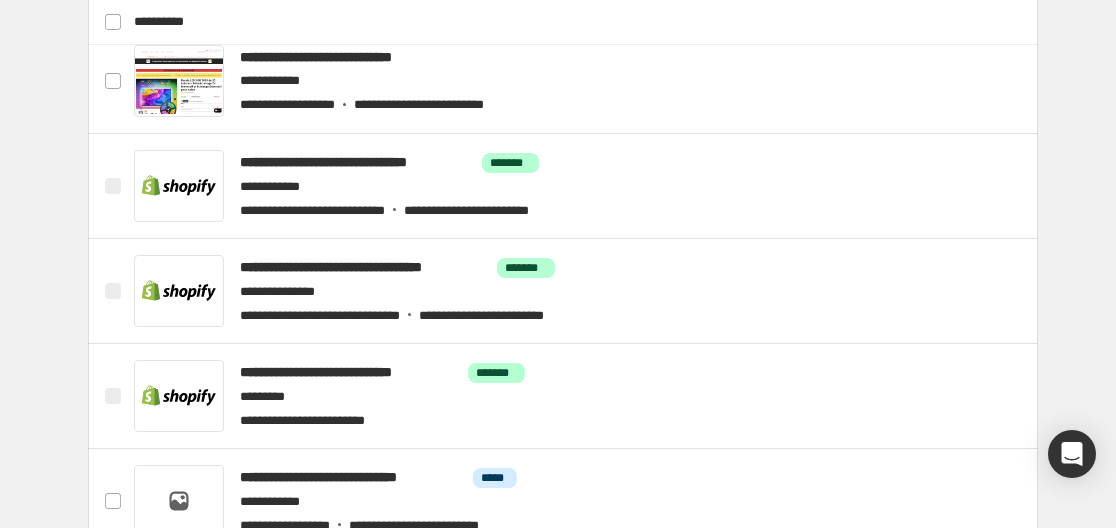 scroll, scrollTop: 1100, scrollLeft: 0, axis: vertical 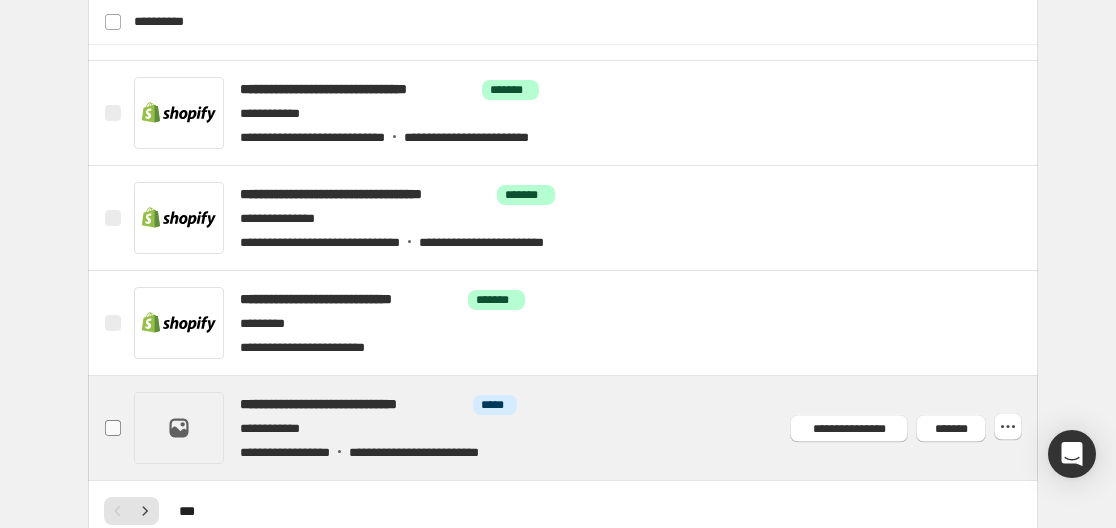 click at bounding box center [113, 428] 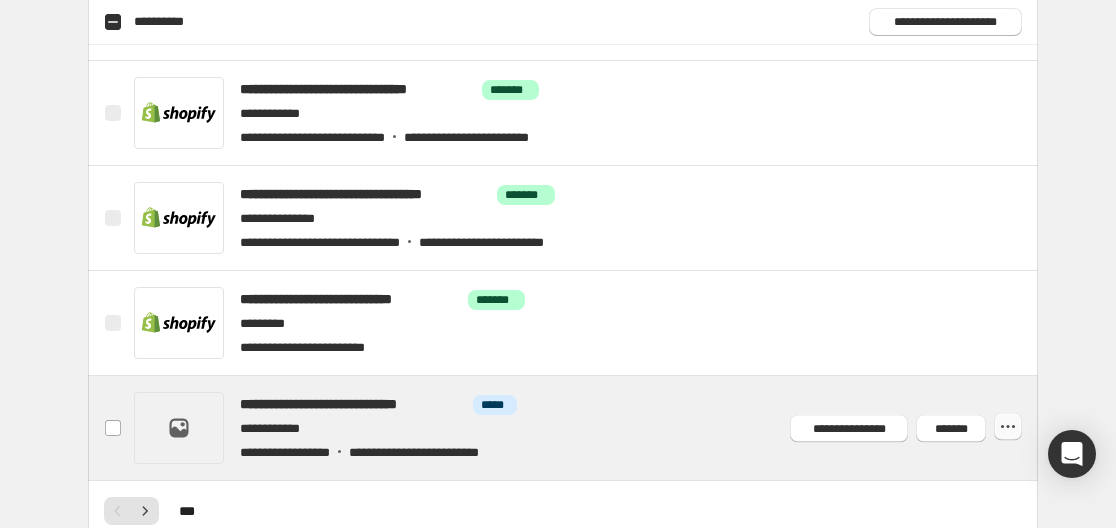 click 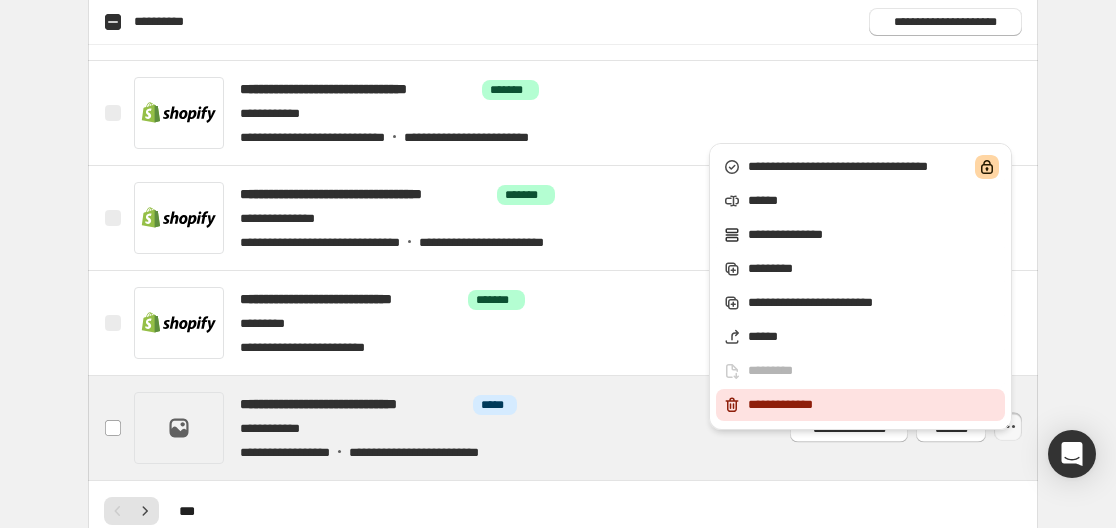 click on "**********" at bounding box center [873, 405] 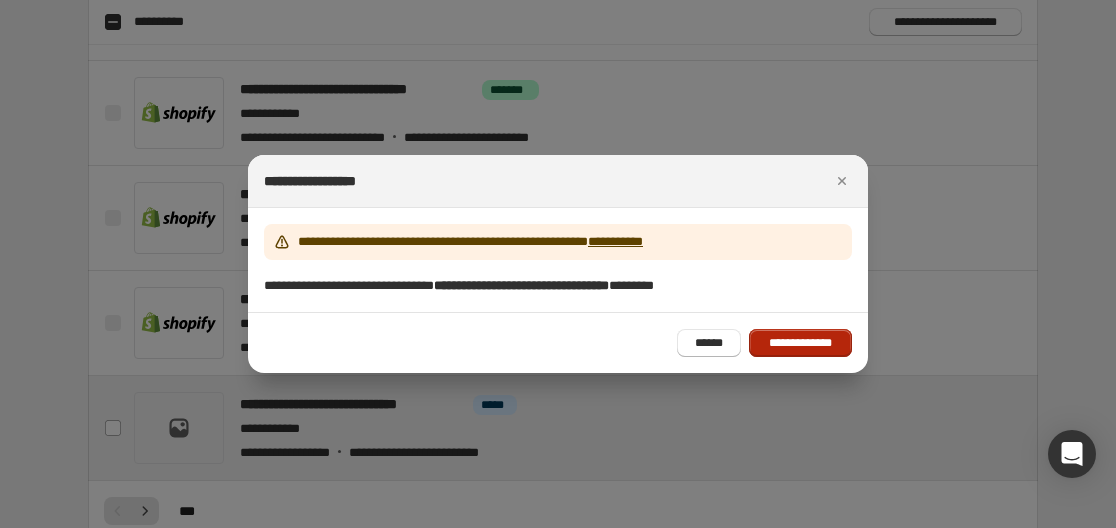 click on "**********" at bounding box center [800, 343] 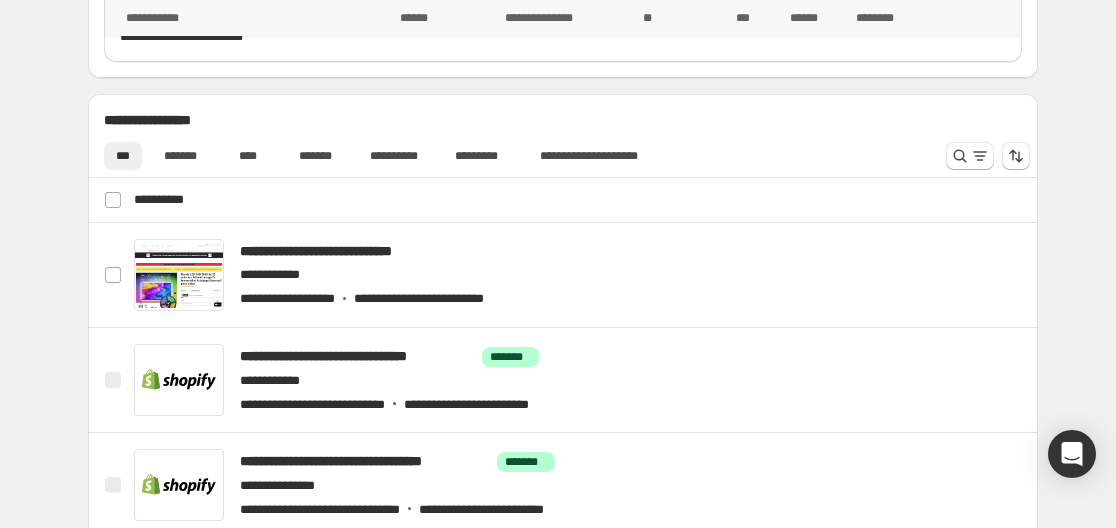 scroll, scrollTop: 800, scrollLeft: 0, axis: vertical 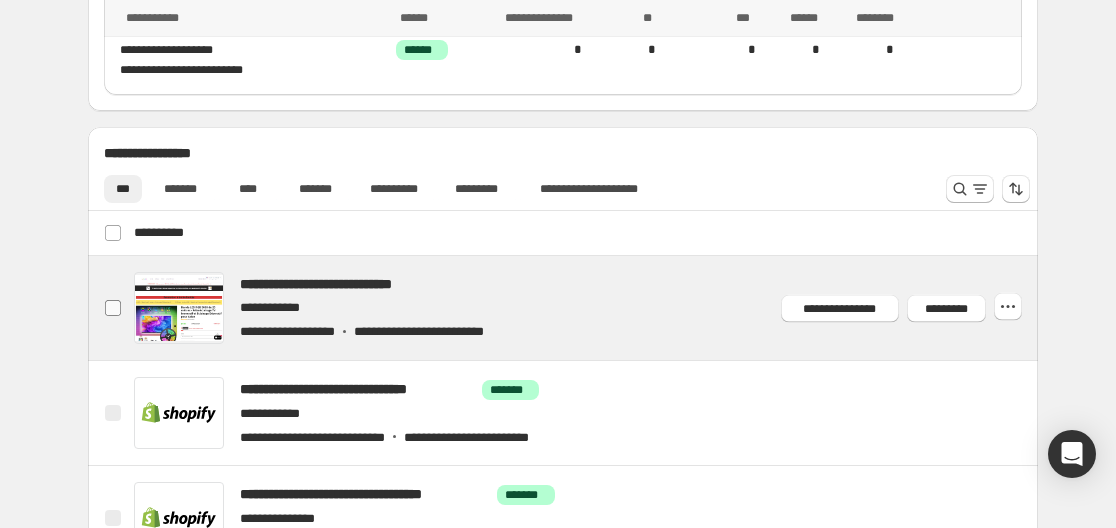 click at bounding box center (113, 308) 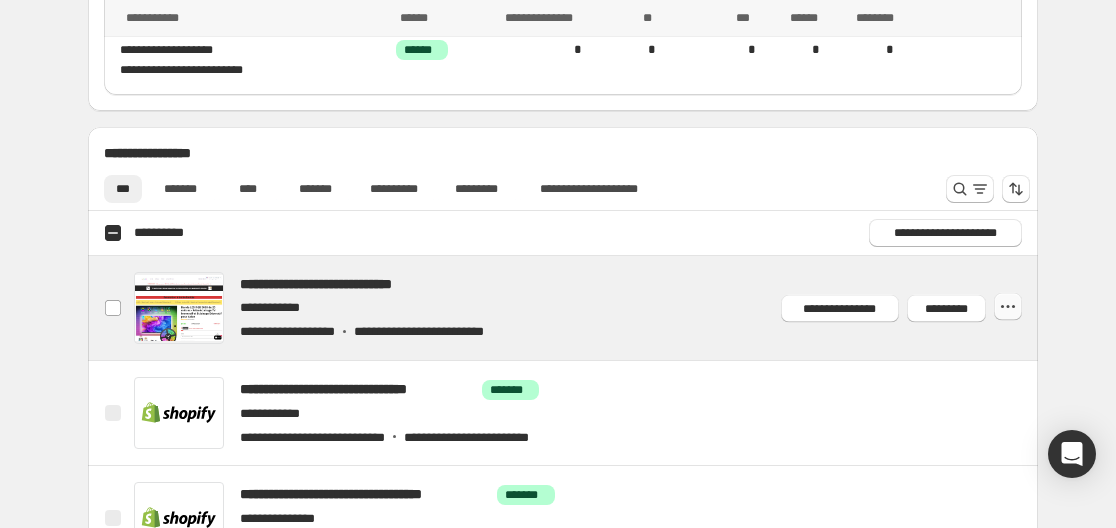 click 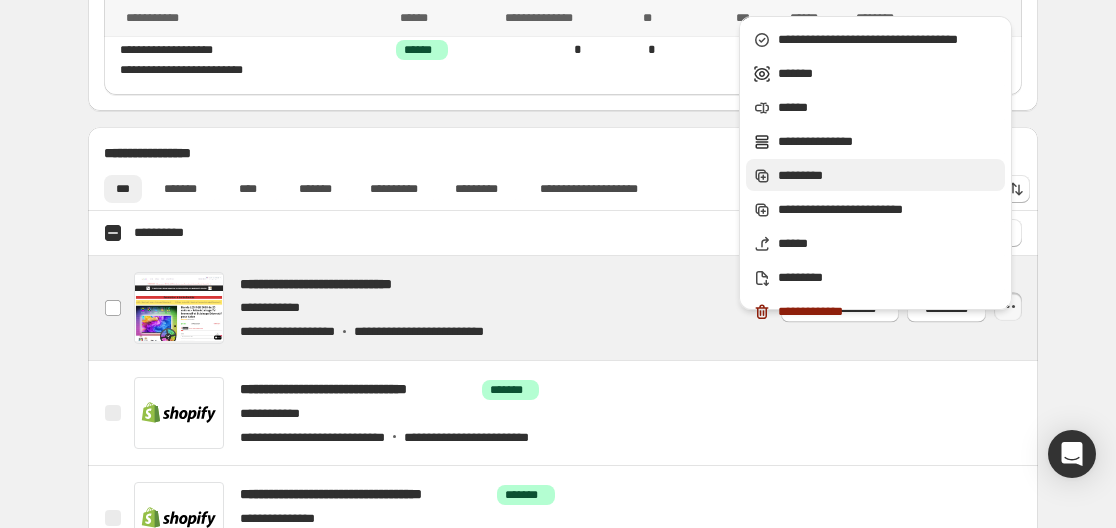 click on "*********" at bounding box center [888, 176] 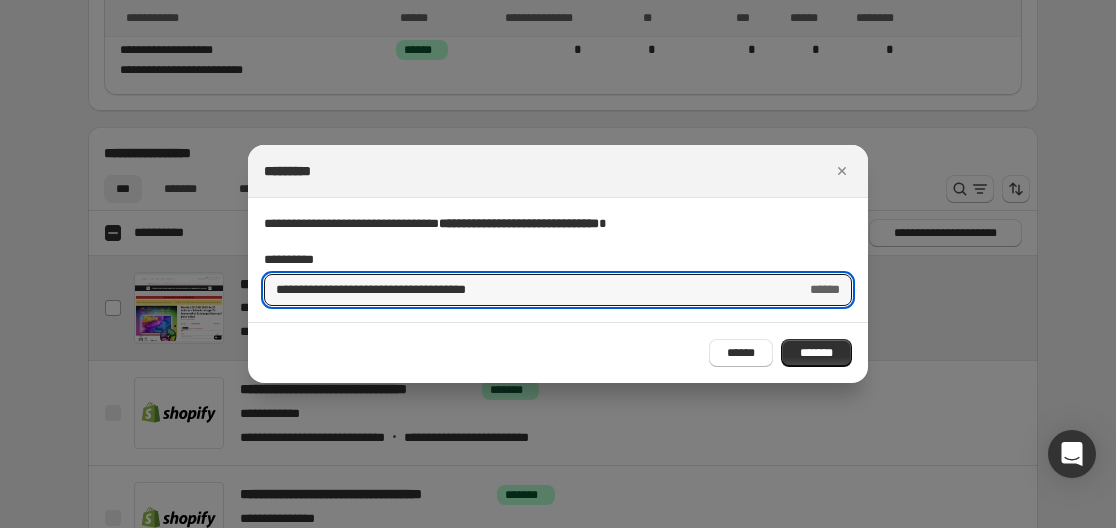 drag, startPoint x: 538, startPoint y: 291, endPoint x: 223, endPoint y: 291, distance: 315 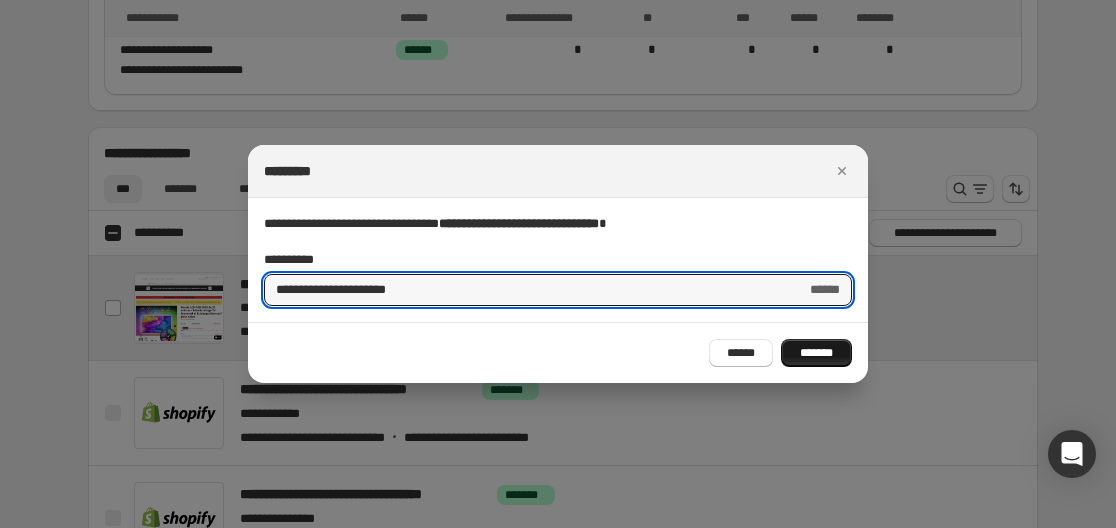 type on "**********" 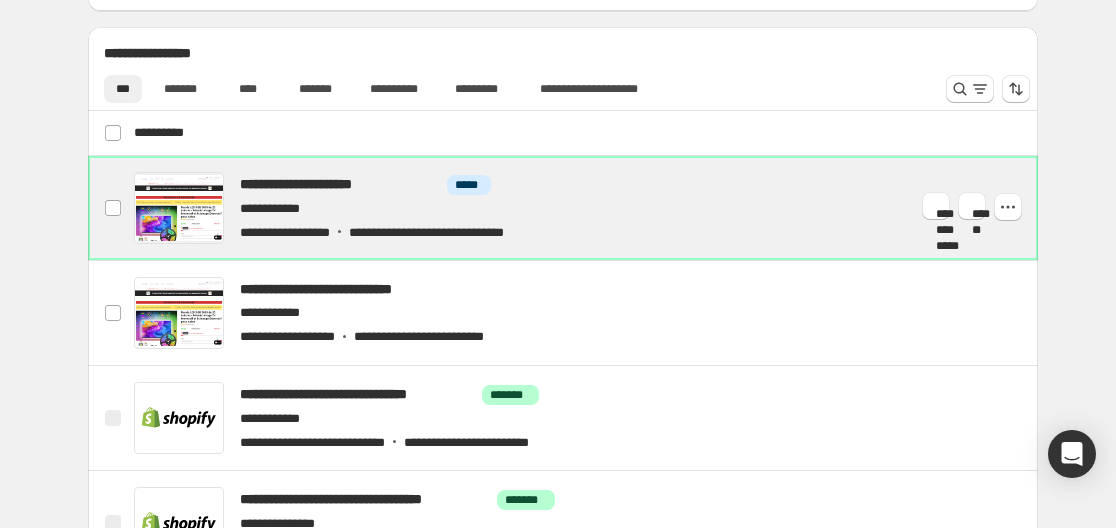 scroll, scrollTop: 1000, scrollLeft: 0, axis: vertical 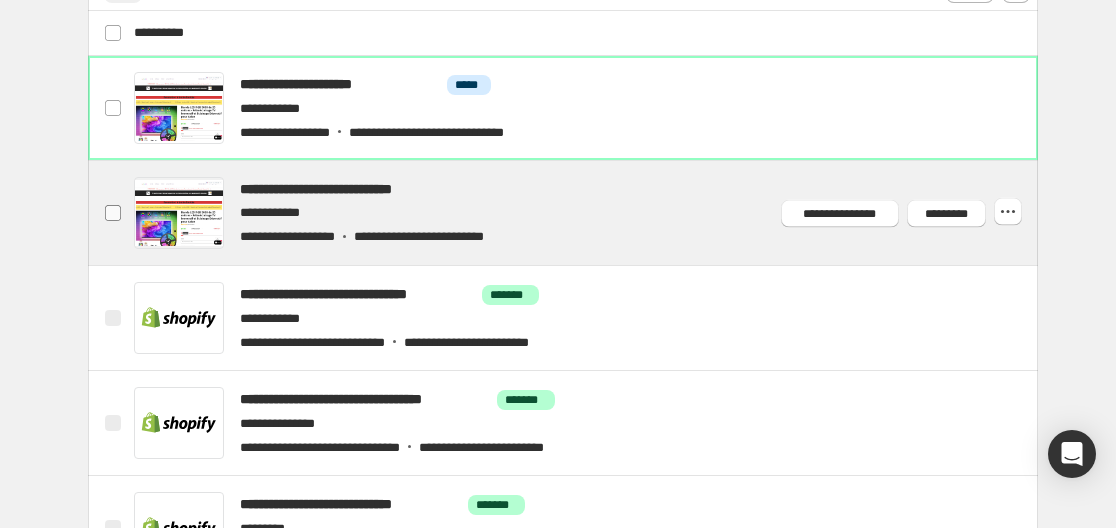click at bounding box center [113, 213] 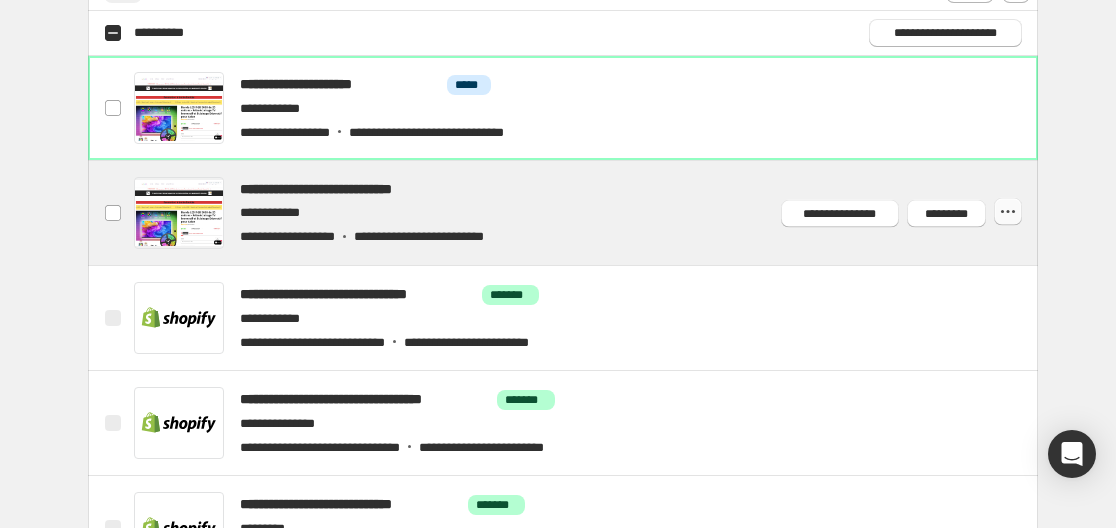 click 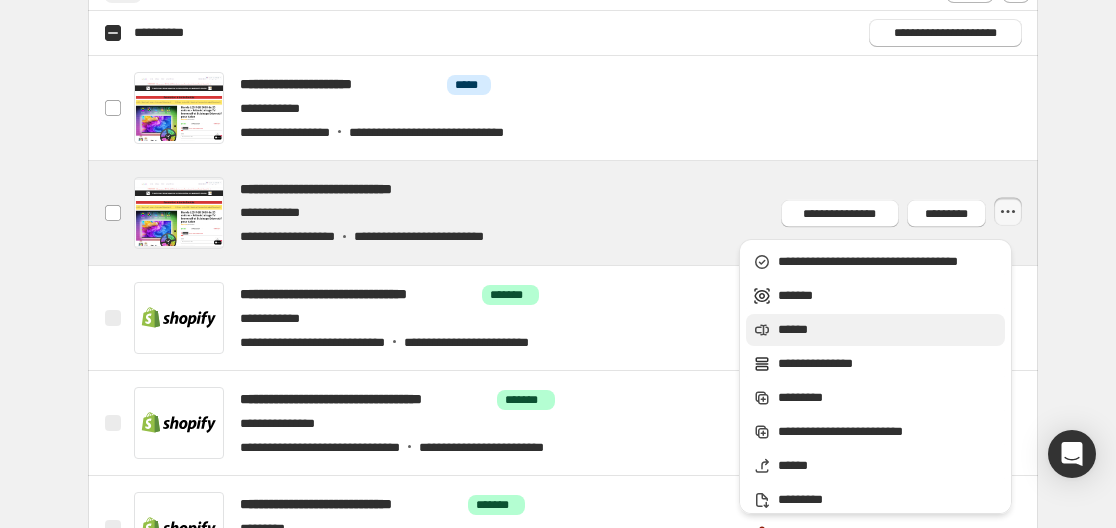 click on "******" at bounding box center (888, 330) 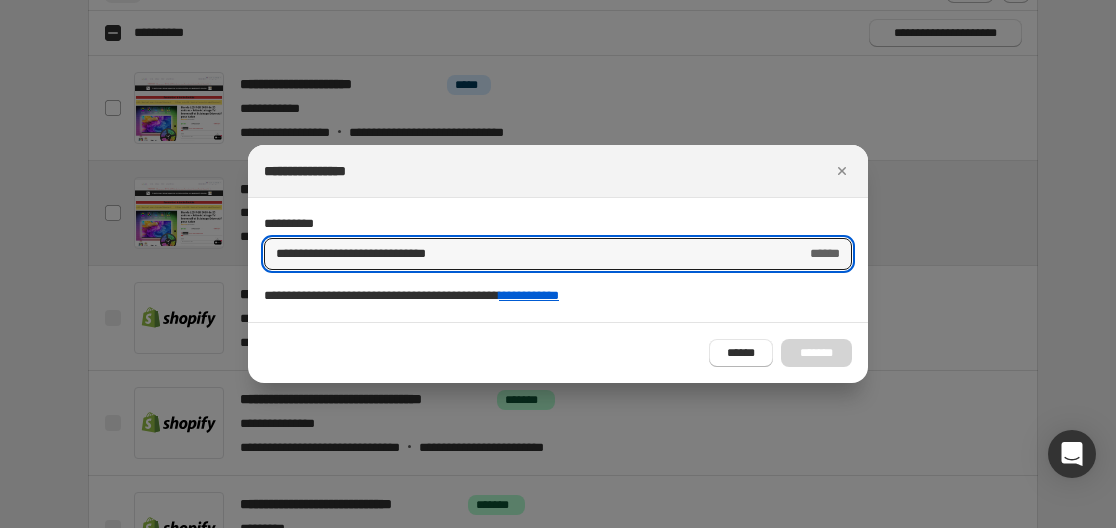 drag, startPoint x: 467, startPoint y: 246, endPoint x: 138, endPoint y: 261, distance: 329.34177 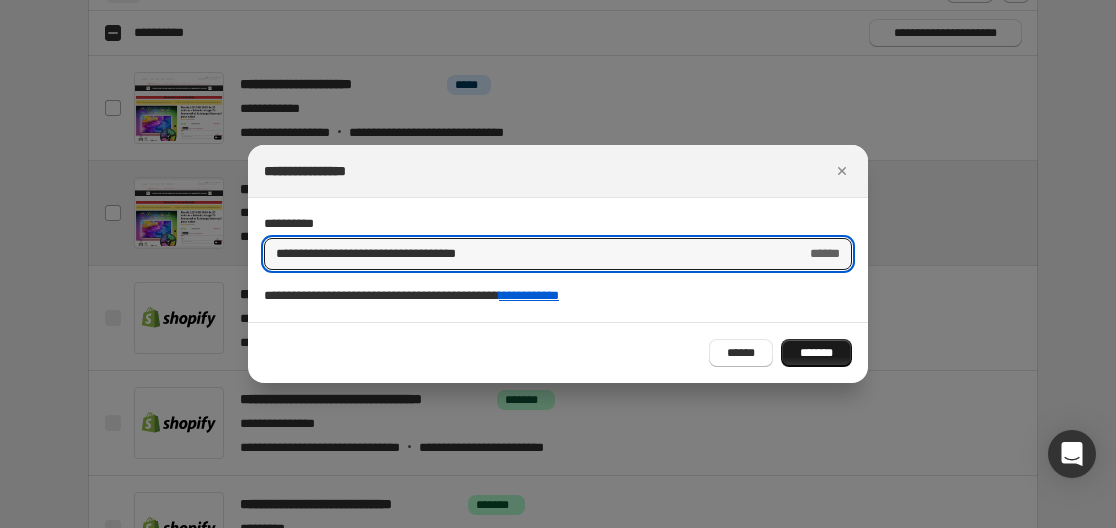 type on "**********" 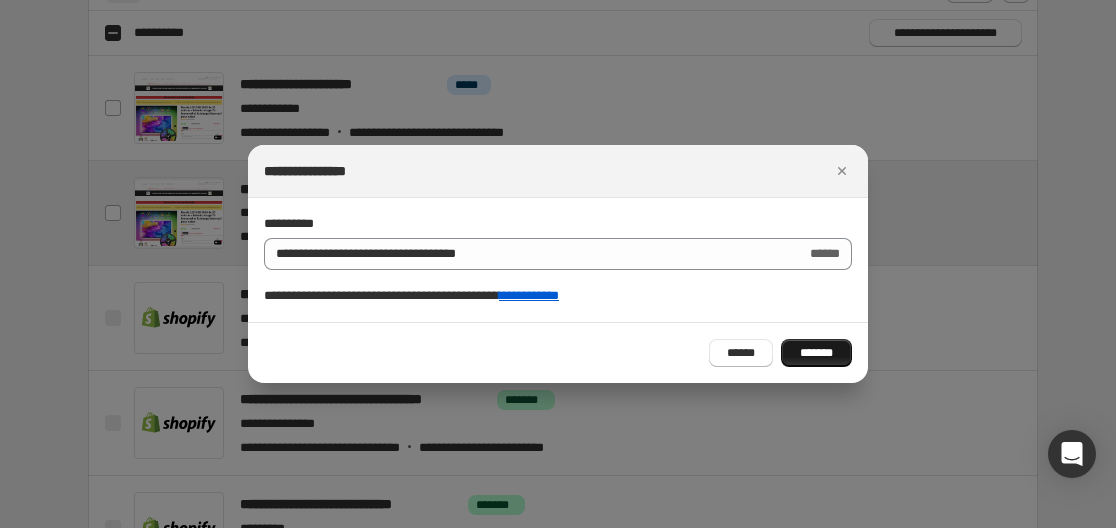 click on "*******" at bounding box center [816, 353] 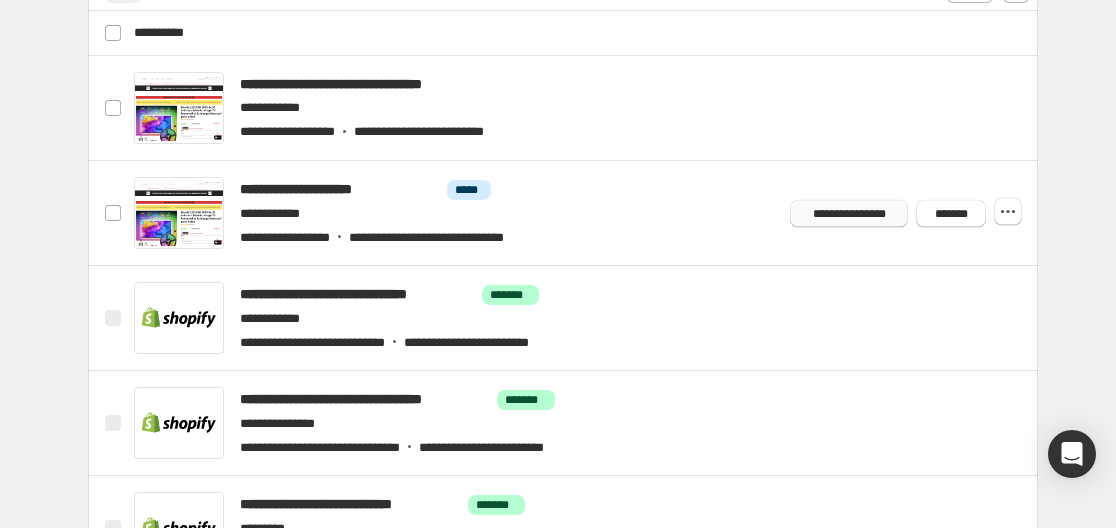 click on "**********" at bounding box center (849, 213) 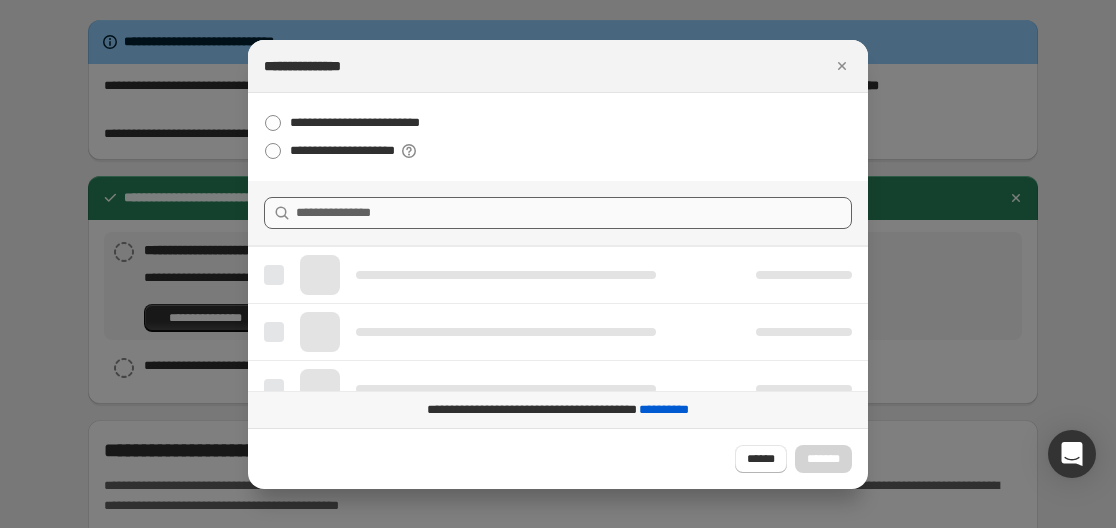 scroll, scrollTop: 0, scrollLeft: 0, axis: both 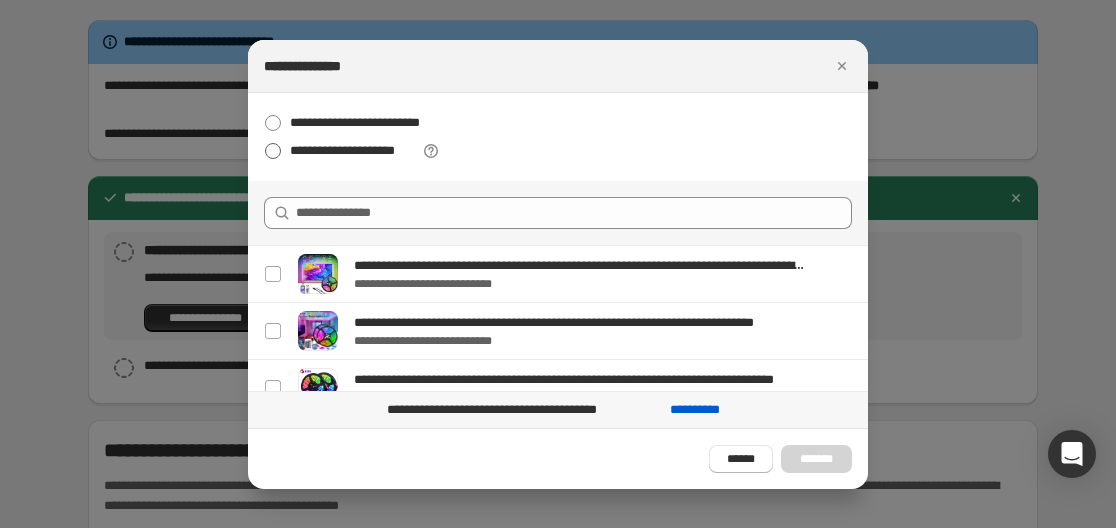 click at bounding box center [273, 151] 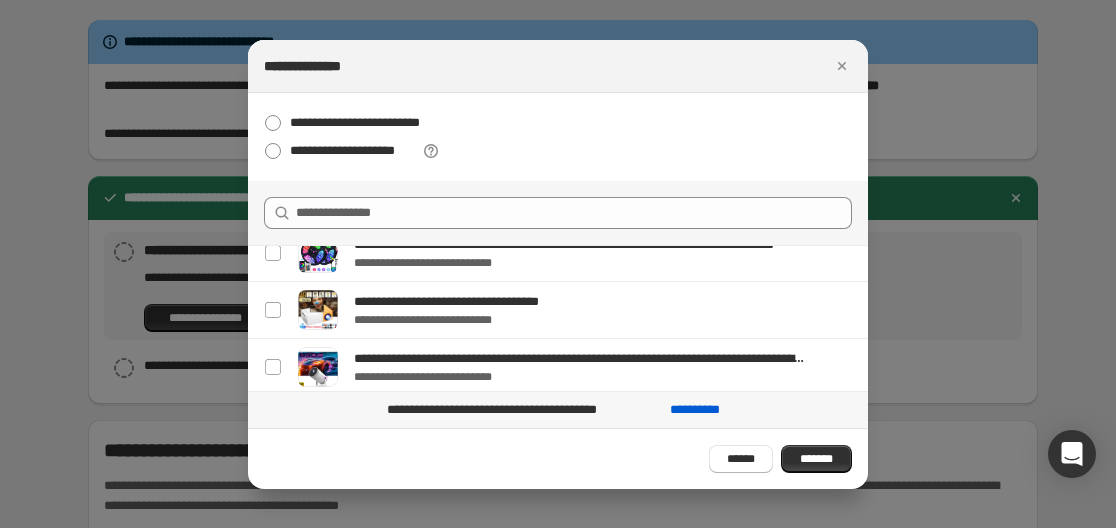 scroll, scrollTop: 136, scrollLeft: 0, axis: vertical 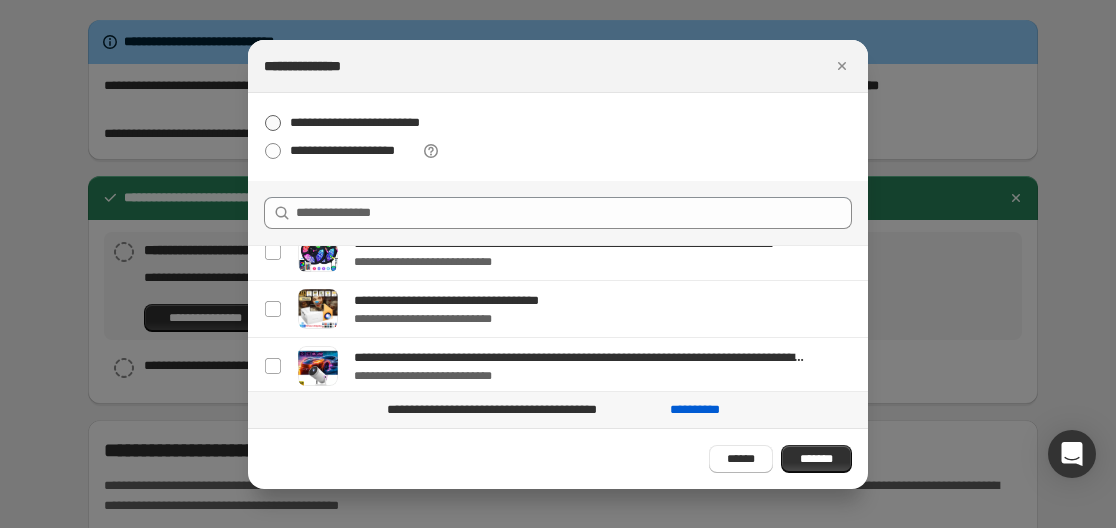 click at bounding box center [273, 123] 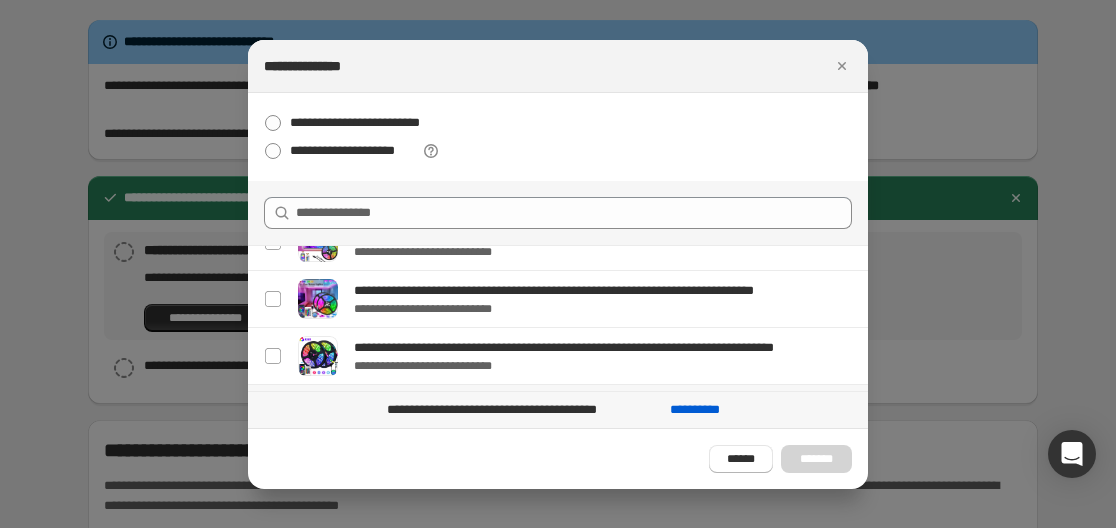 scroll, scrollTop: 0, scrollLeft: 0, axis: both 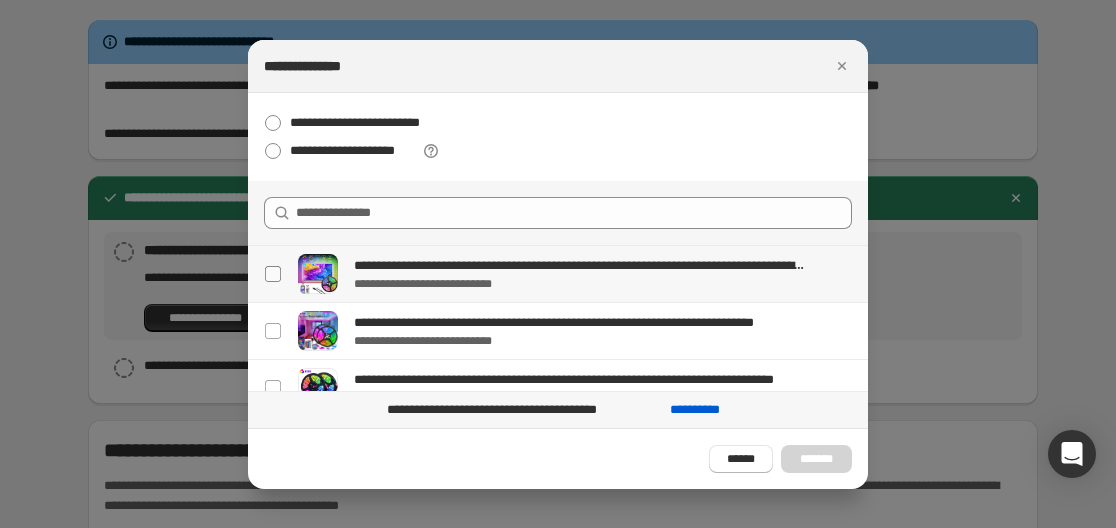 click at bounding box center (273, 274) 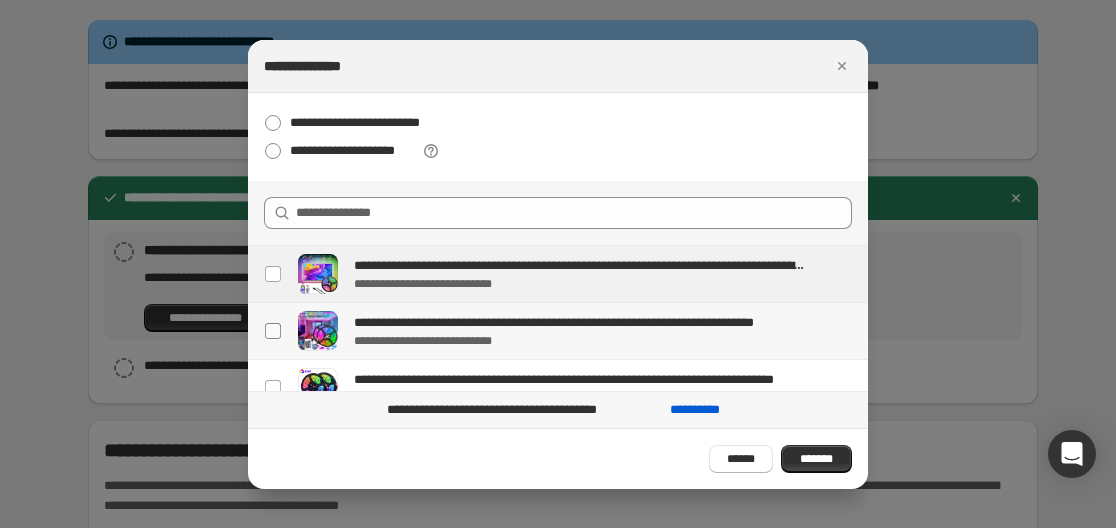 click at bounding box center (273, 331) 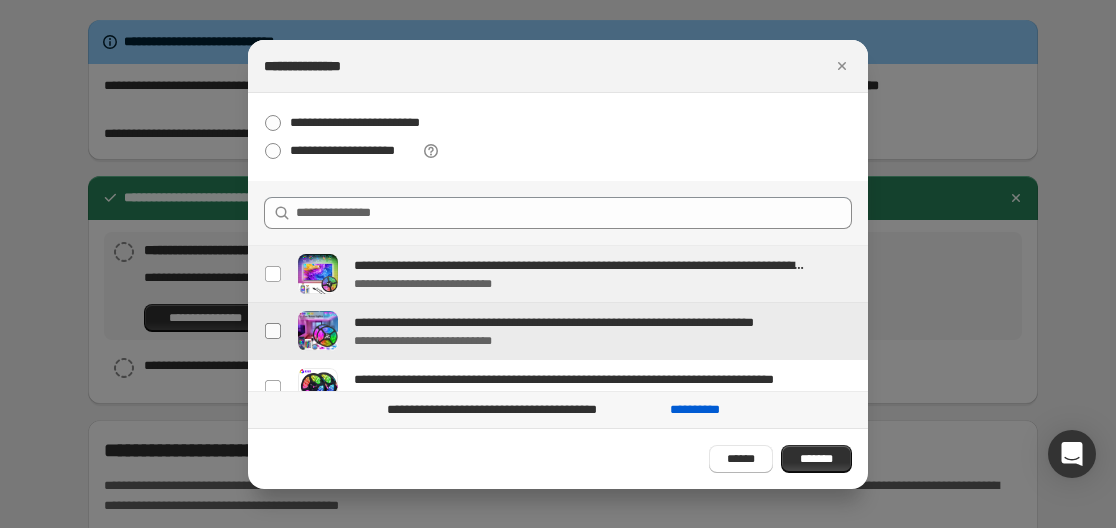 scroll, scrollTop: 100, scrollLeft: 0, axis: vertical 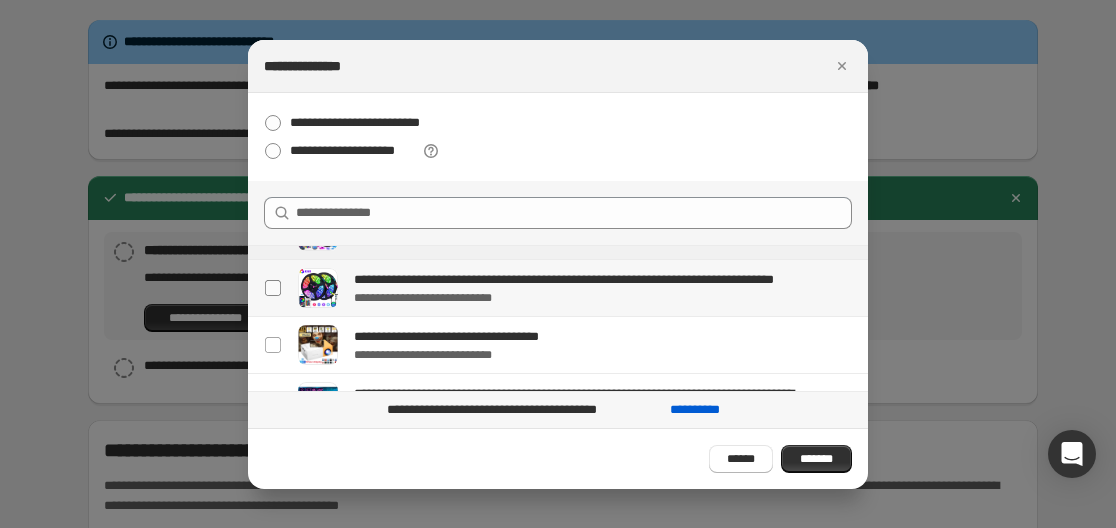 click at bounding box center [273, 288] 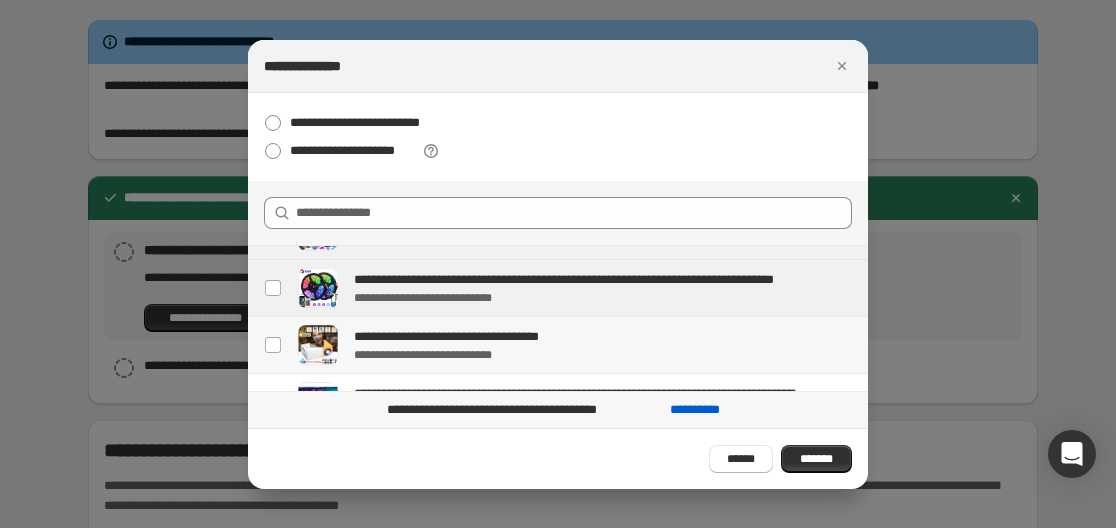 scroll, scrollTop: 200, scrollLeft: 0, axis: vertical 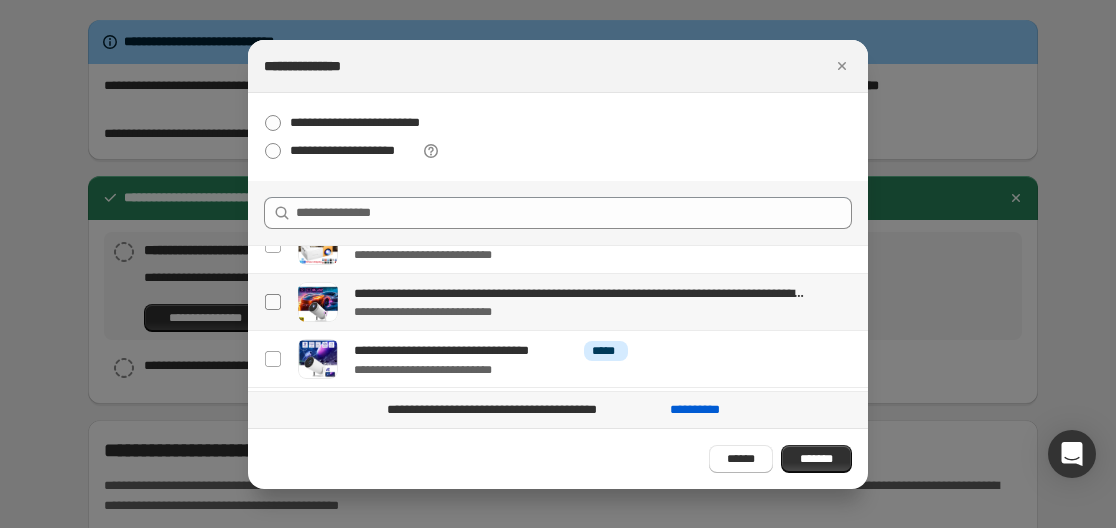 click at bounding box center [273, 302] 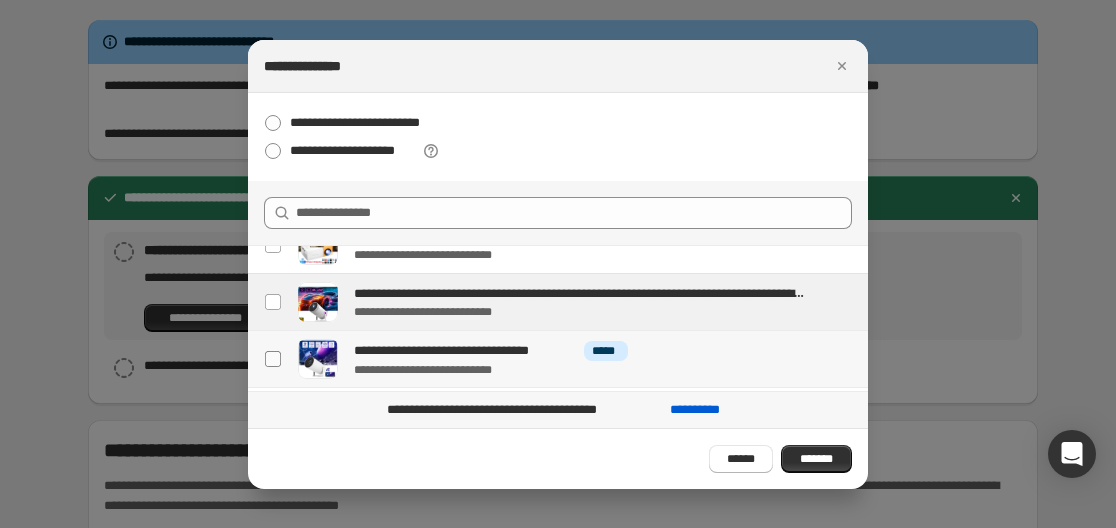 click at bounding box center [273, 359] 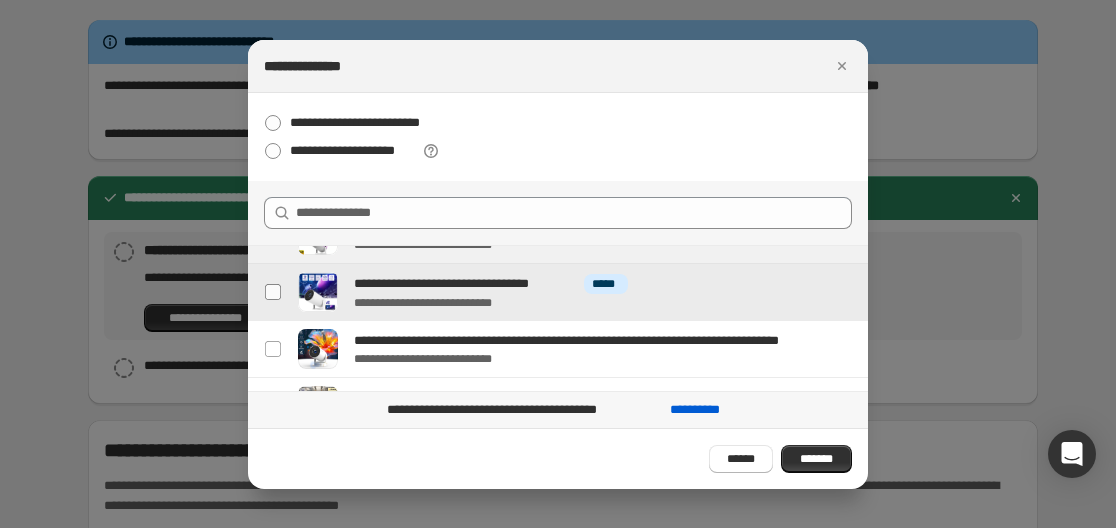 scroll, scrollTop: 300, scrollLeft: 0, axis: vertical 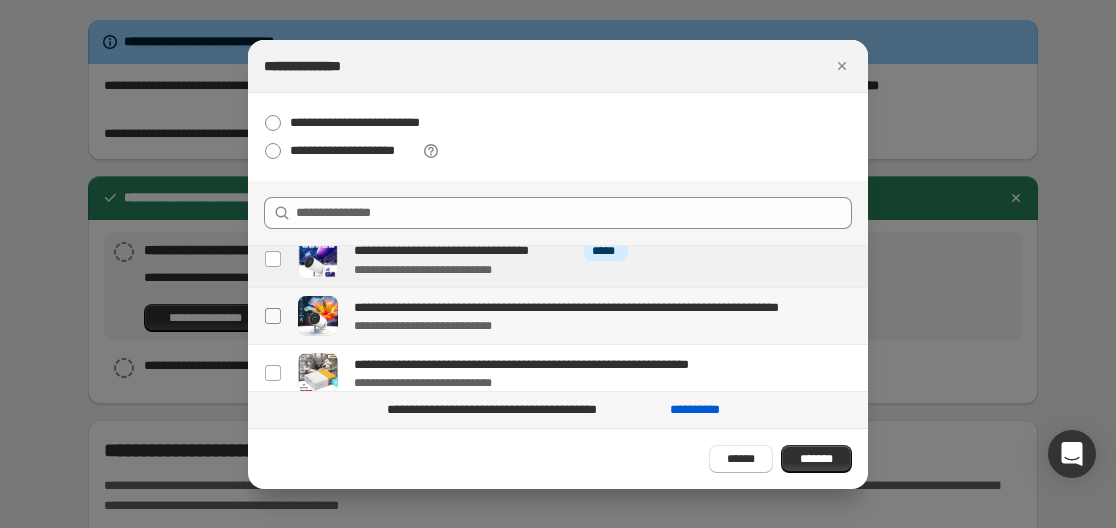 click at bounding box center (273, 316) 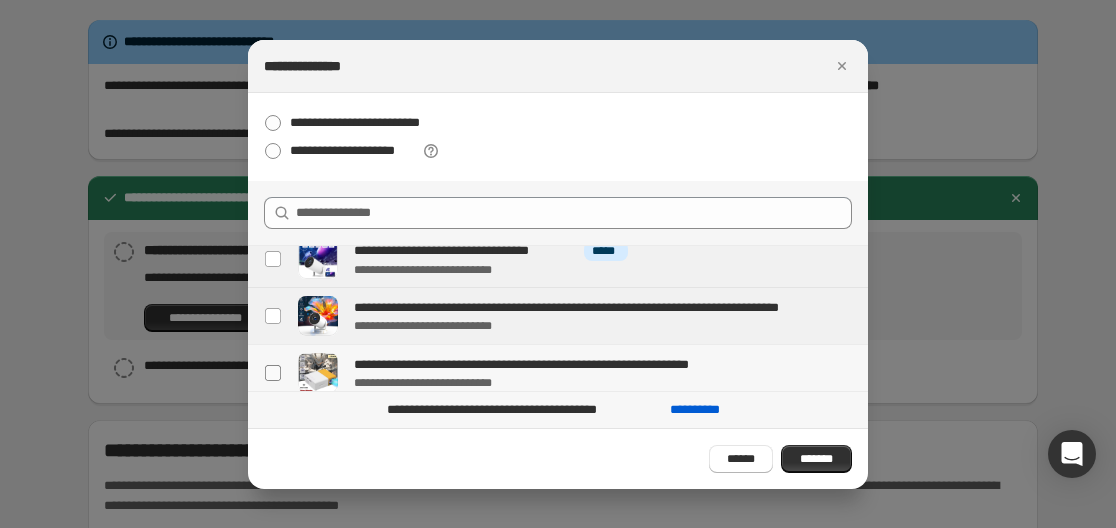 click at bounding box center (273, 373) 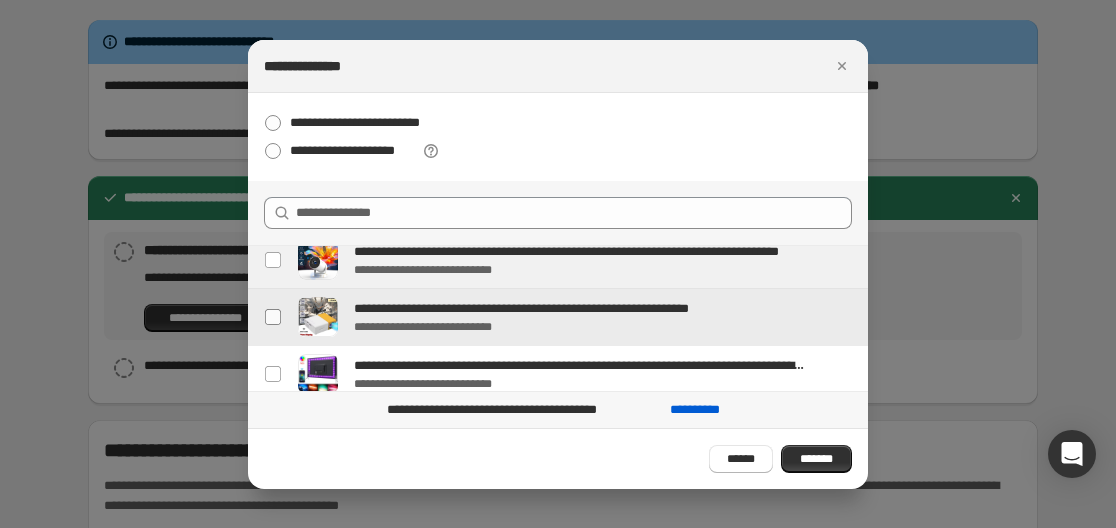 scroll, scrollTop: 367, scrollLeft: 0, axis: vertical 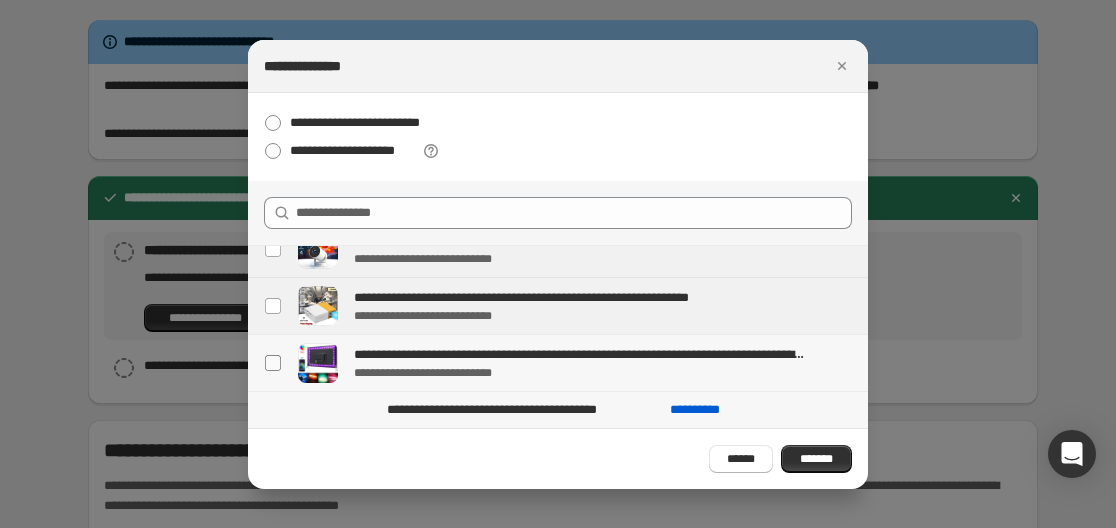 click at bounding box center [273, 363] 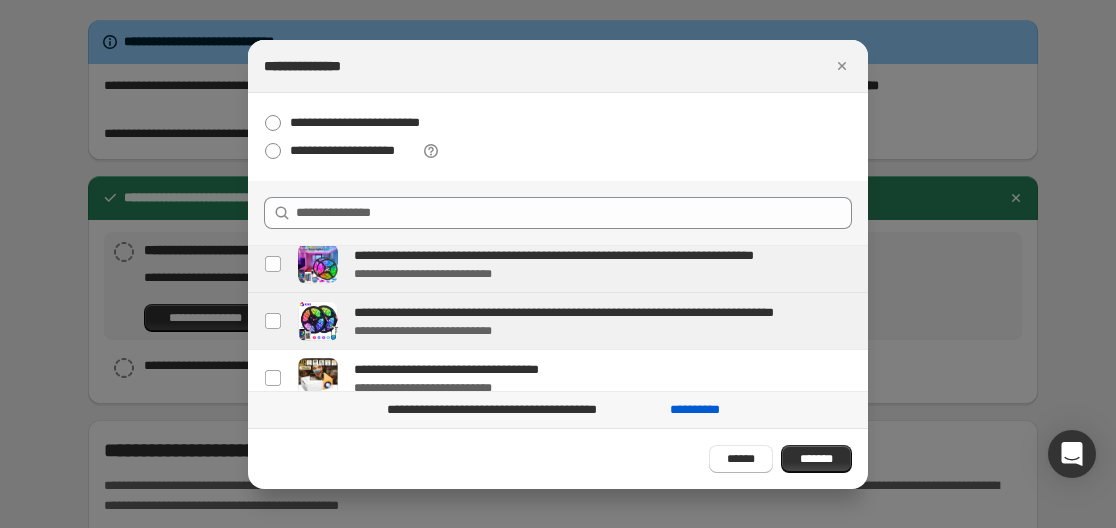 scroll, scrollTop: 0, scrollLeft: 0, axis: both 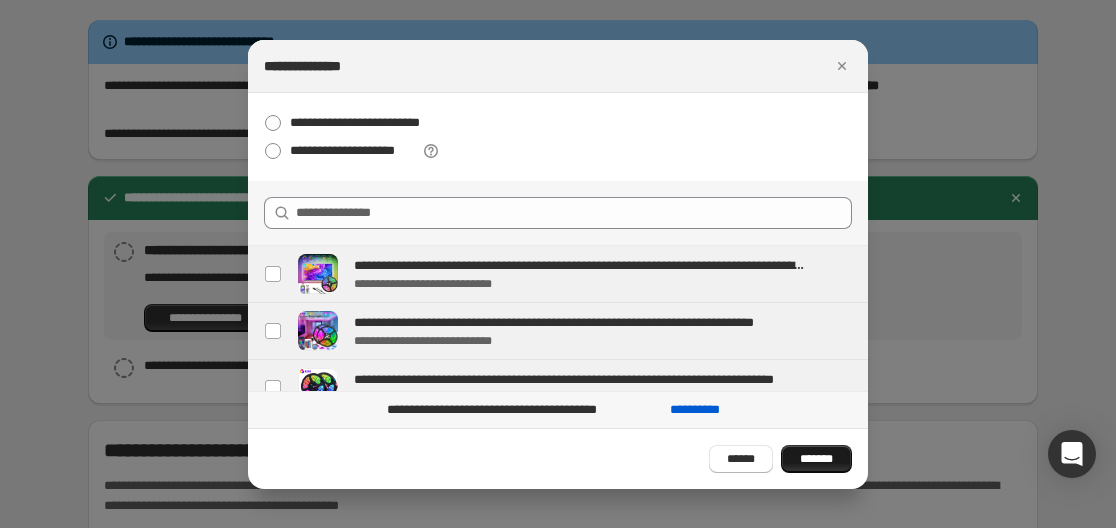 click on "*******" at bounding box center (816, 459) 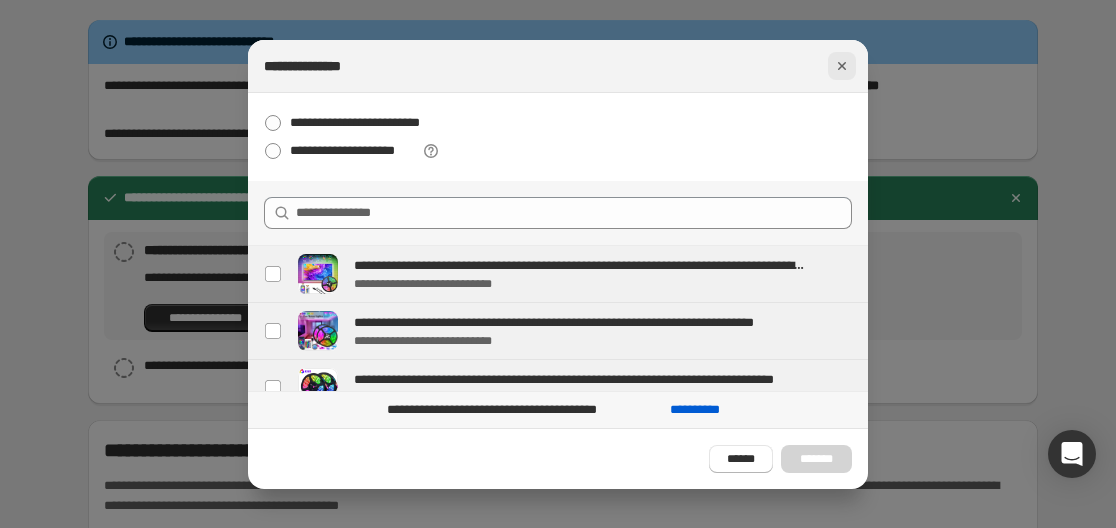 click 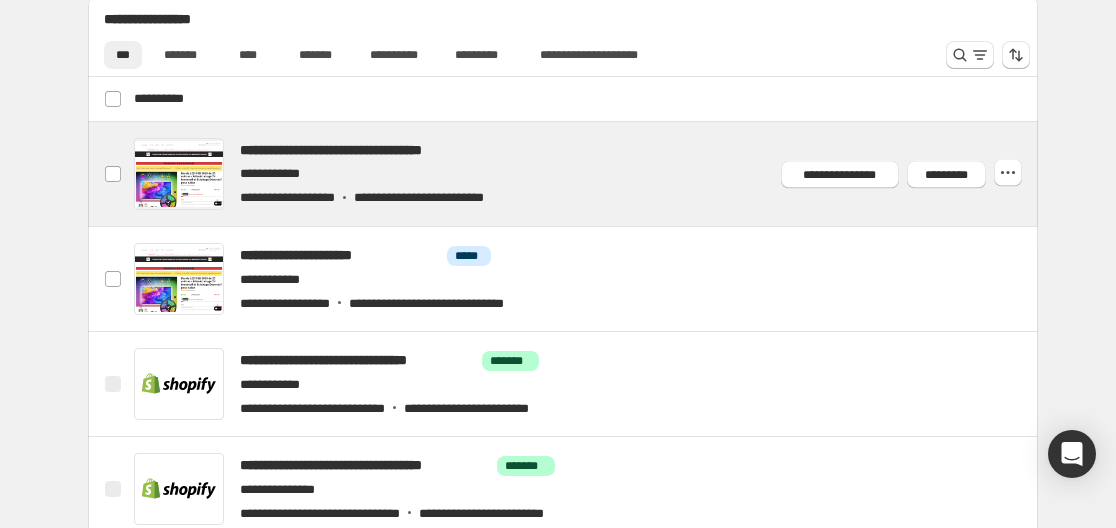 scroll, scrollTop: 900, scrollLeft: 0, axis: vertical 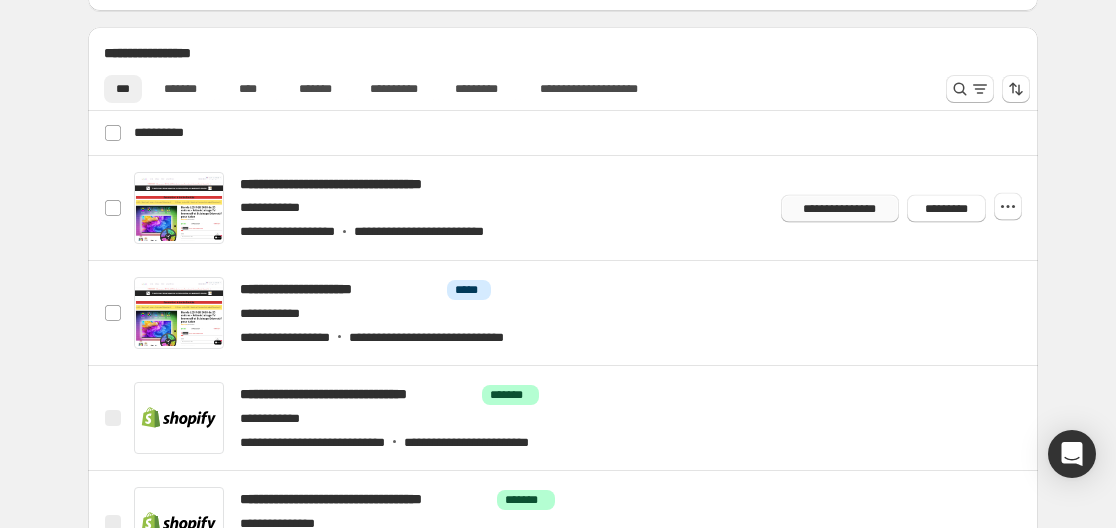 click on "**********" at bounding box center (840, 208) 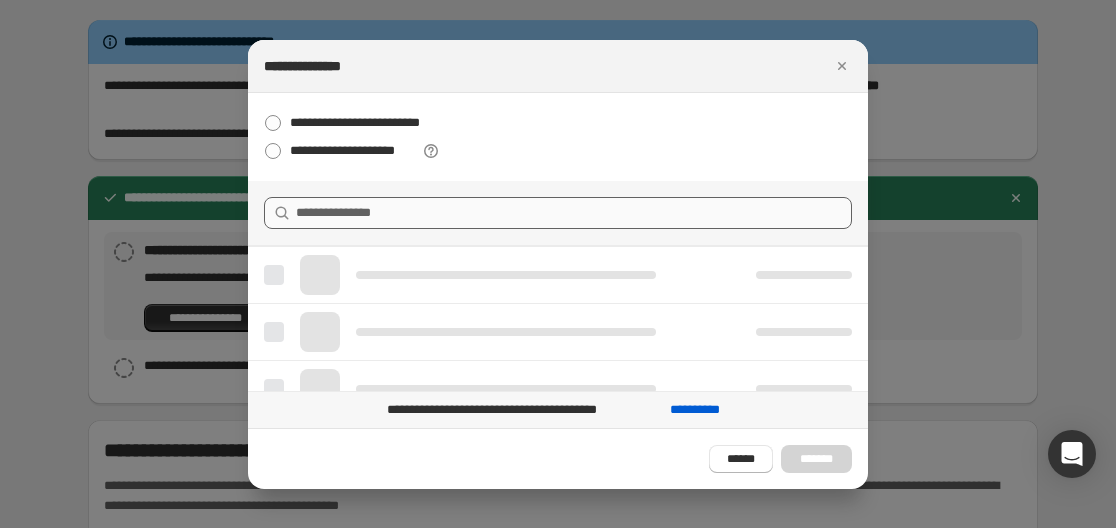 scroll, scrollTop: 0, scrollLeft: 0, axis: both 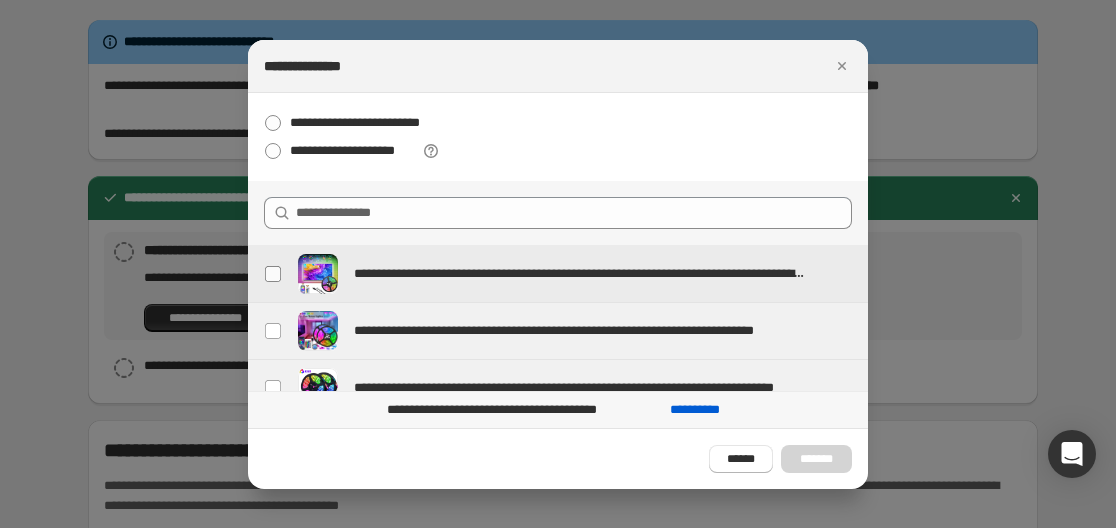 click at bounding box center [273, 274] 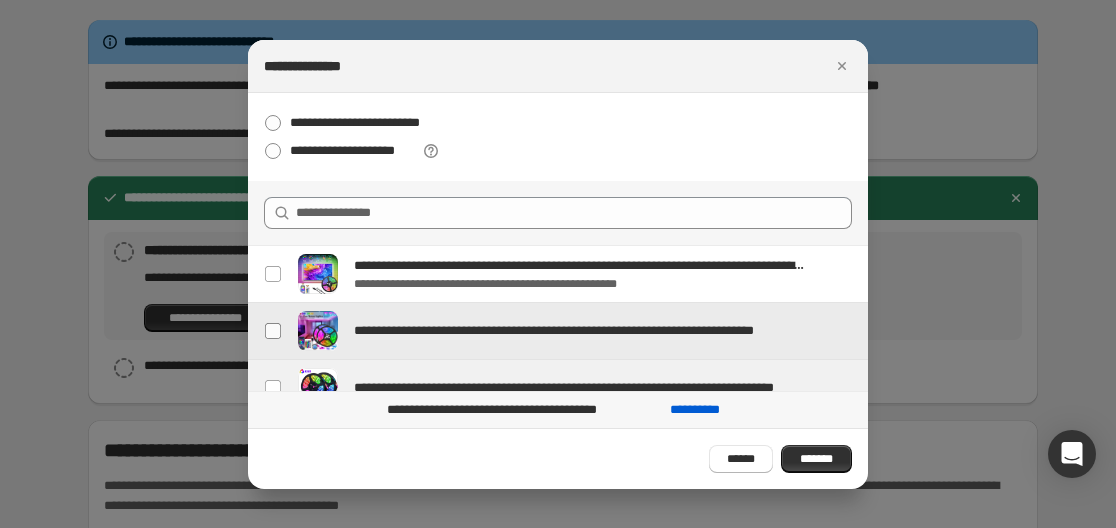 click at bounding box center [273, 331] 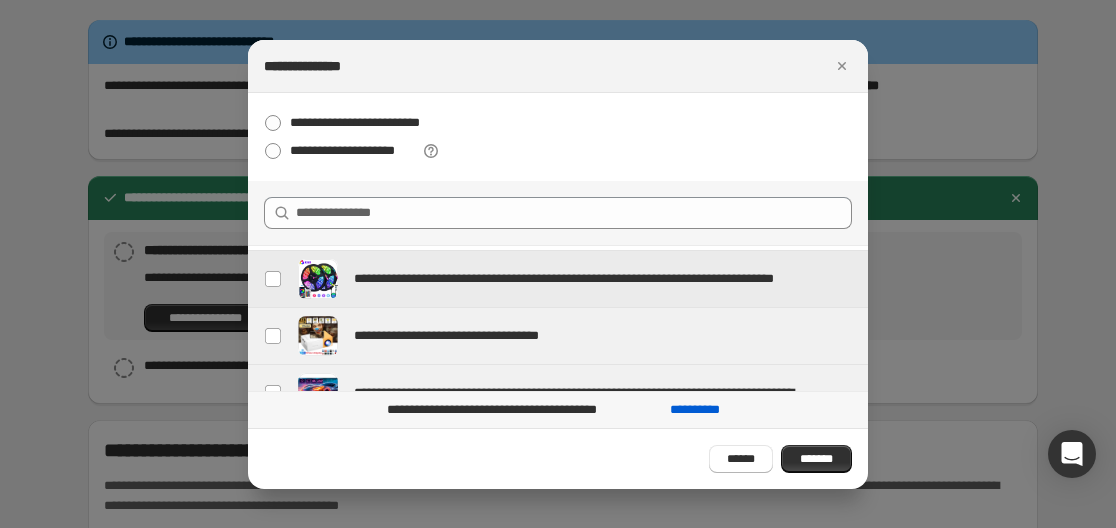 scroll, scrollTop: 136, scrollLeft: 0, axis: vertical 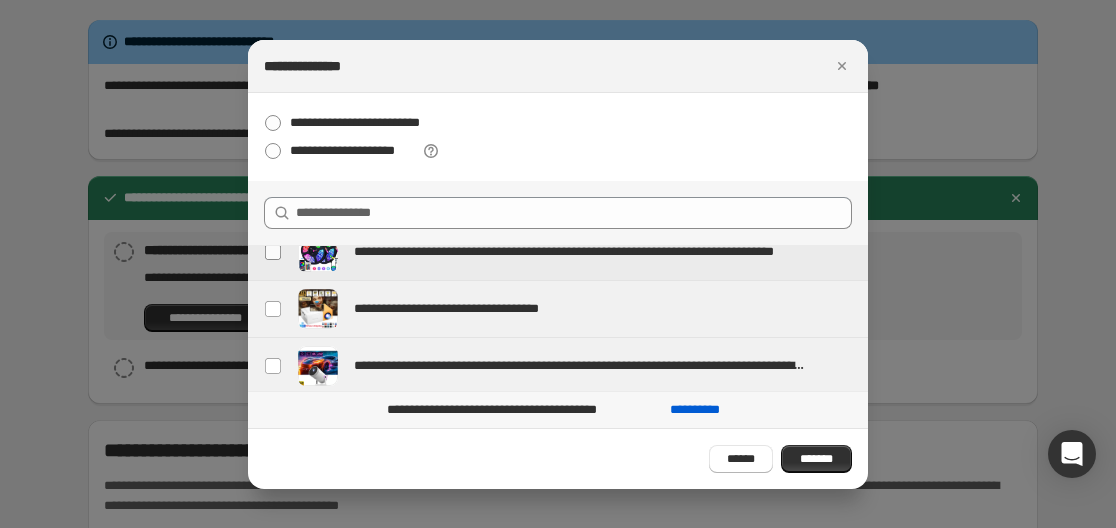 click at bounding box center [273, 252] 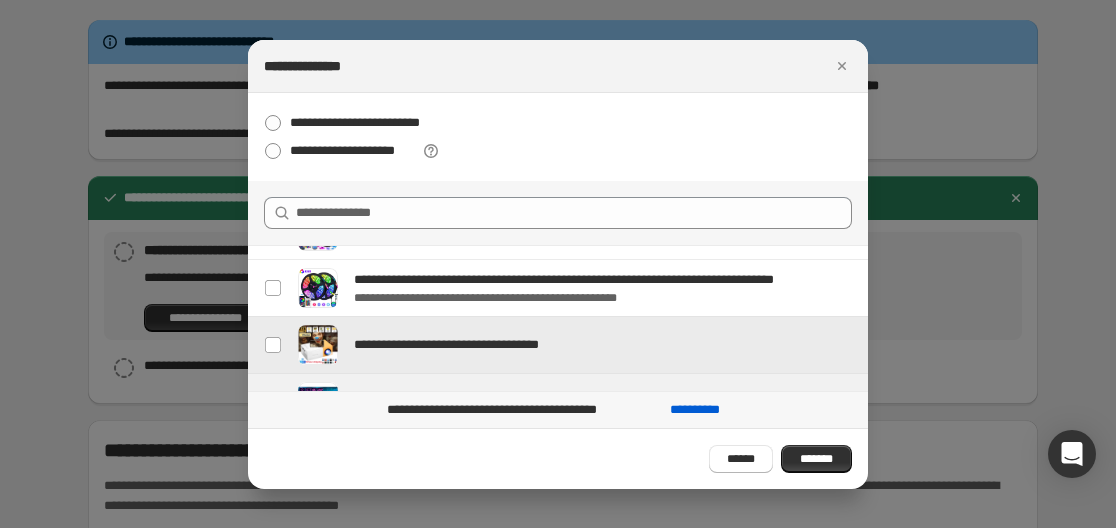 scroll, scrollTop: 163, scrollLeft: 0, axis: vertical 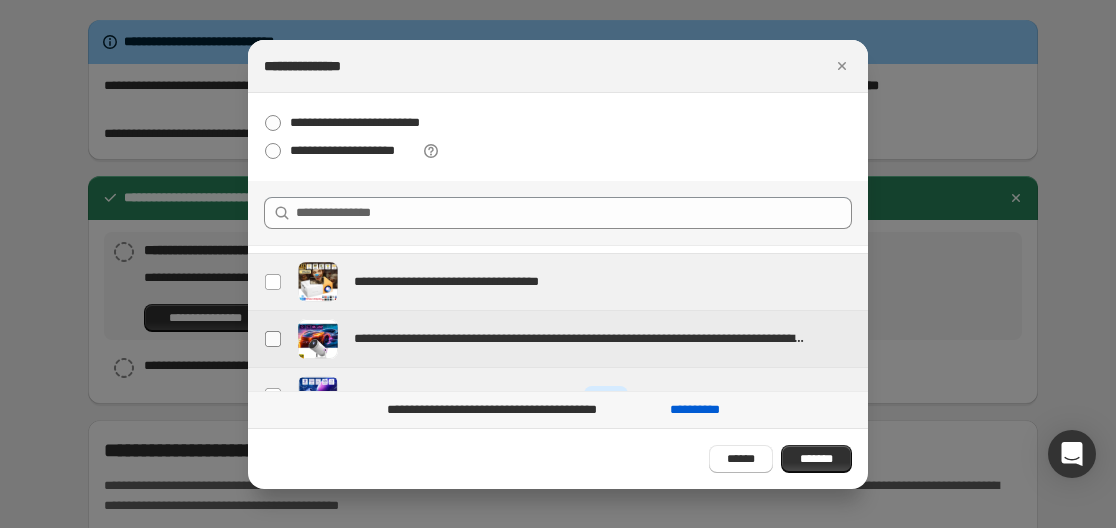 click at bounding box center [273, 339] 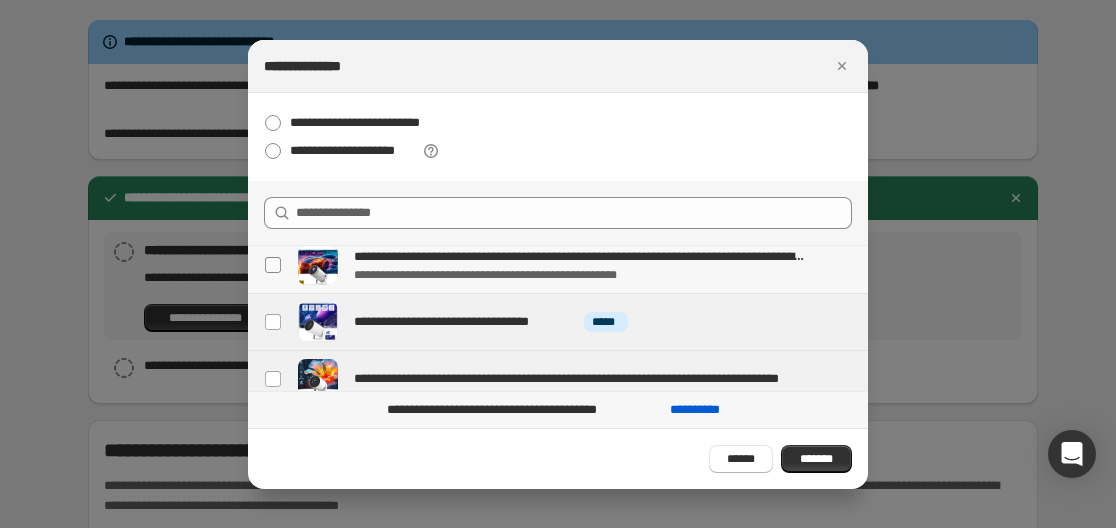 scroll, scrollTop: 263, scrollLeft: 0, axis: vertical 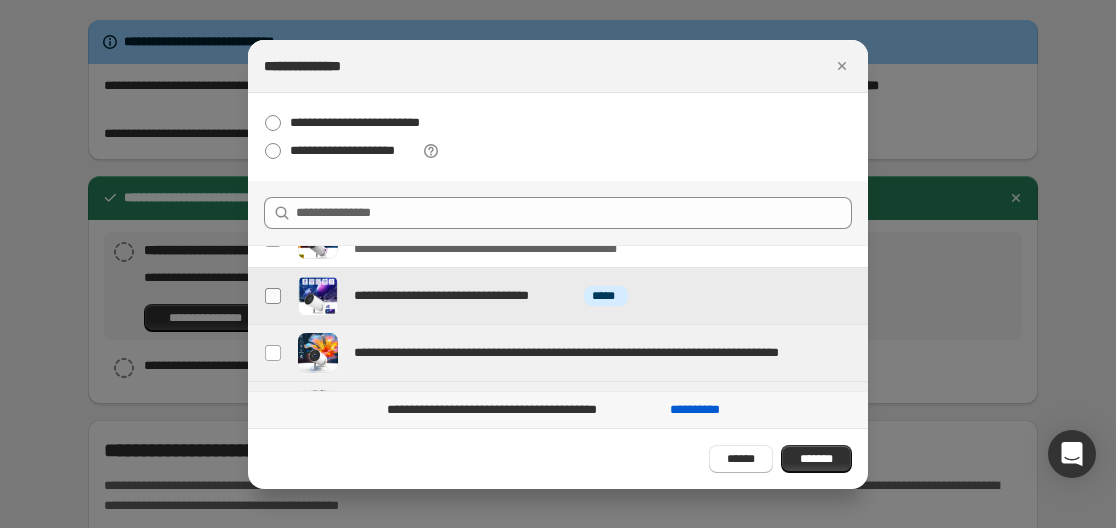 click at bounding box center [273, 296] 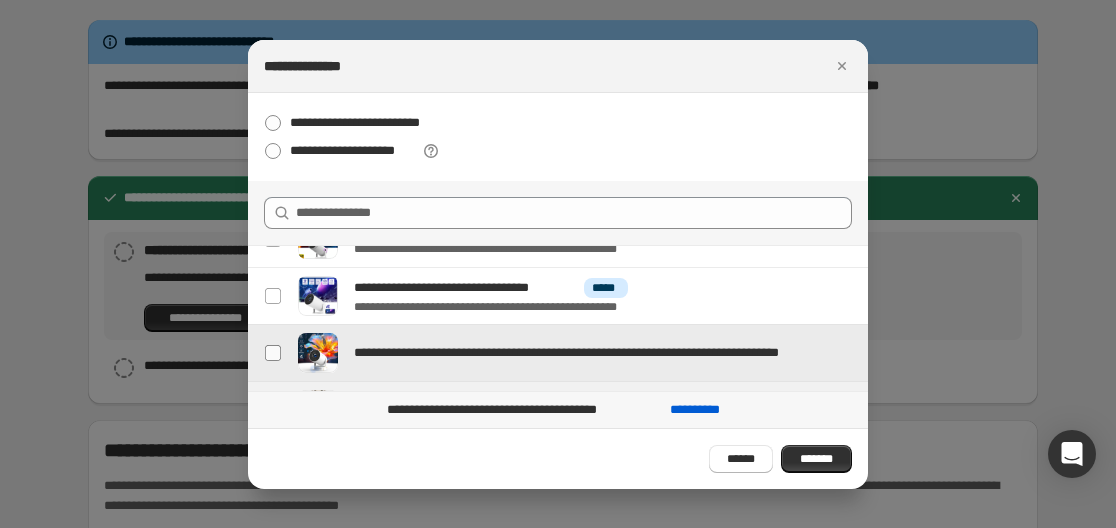 click at bounding box center (273, 353) 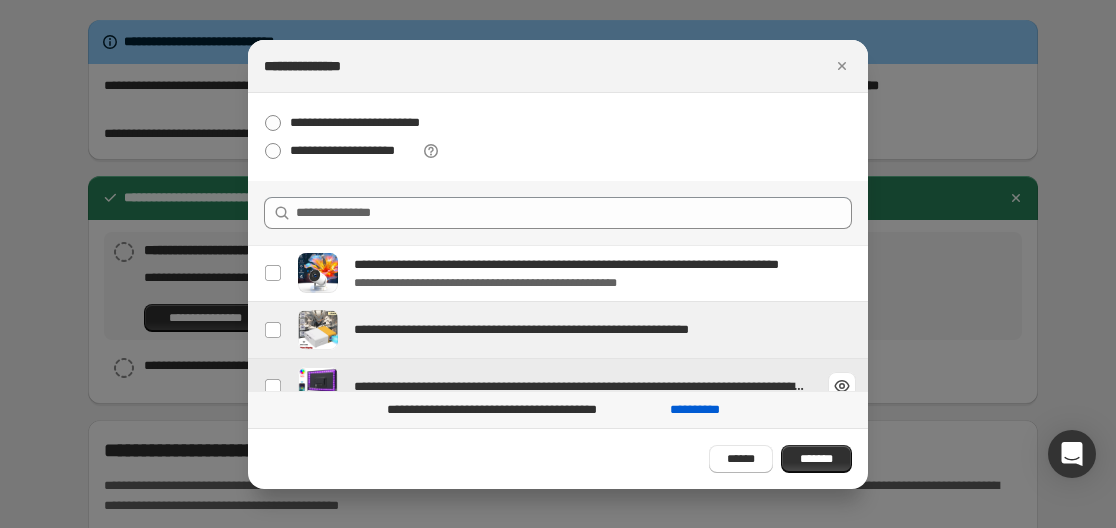 scroll, scrollTop: 363, scrollLeft: 0, axis: vertical 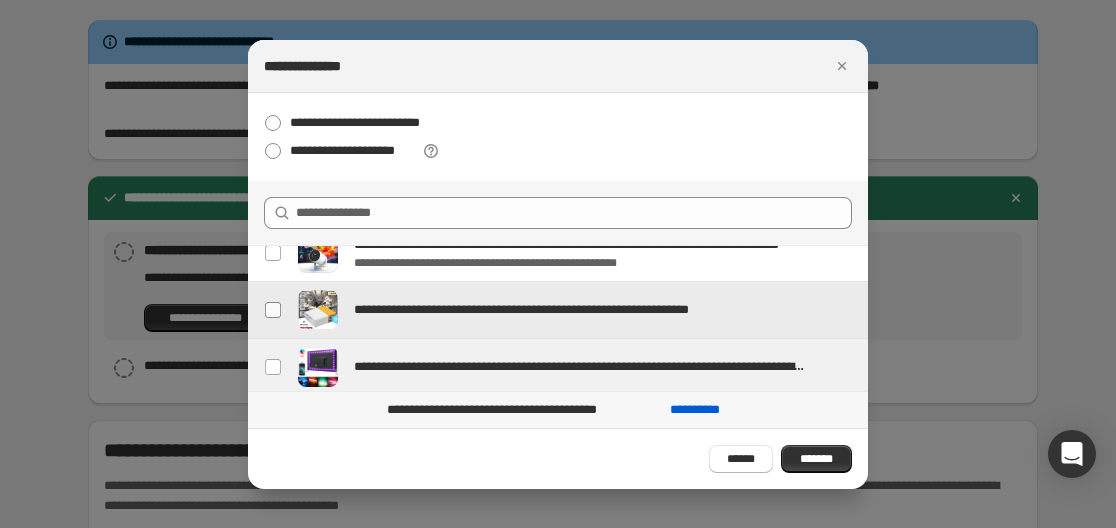 click at bounding box center (273, 310) 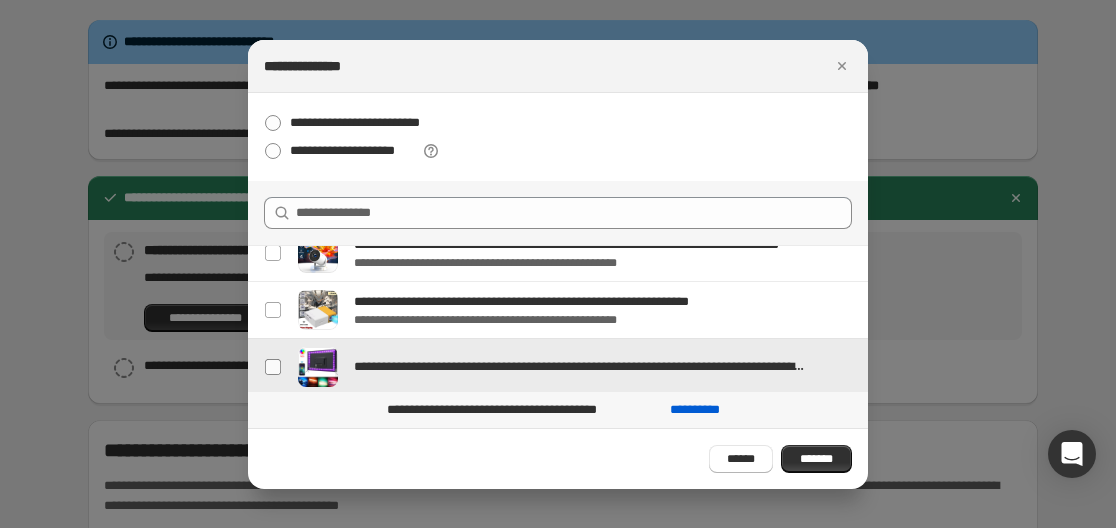 click at bounding box center (273, 367) 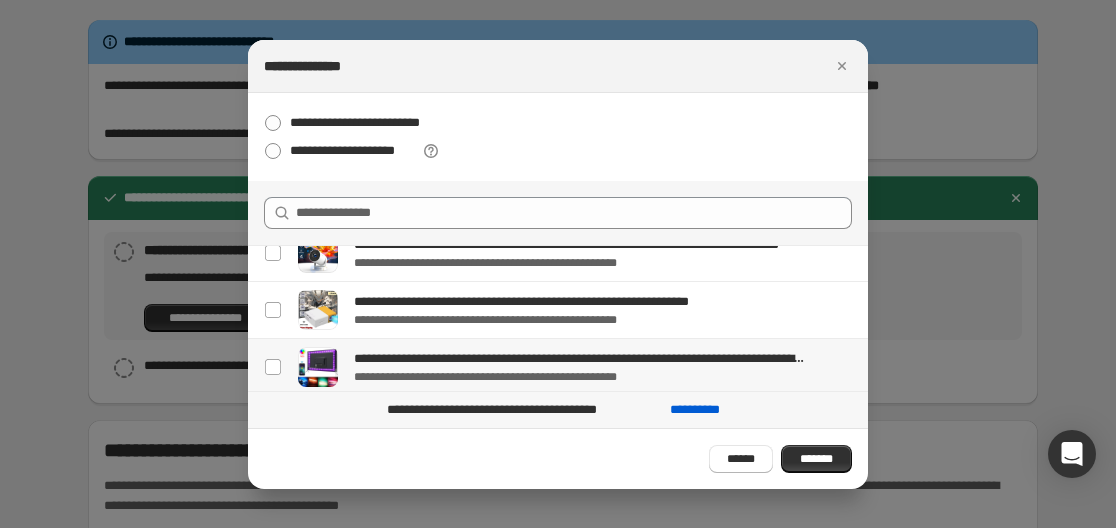 scroll, scrollTop: 367, scrollLeft: 0, axis: vertical 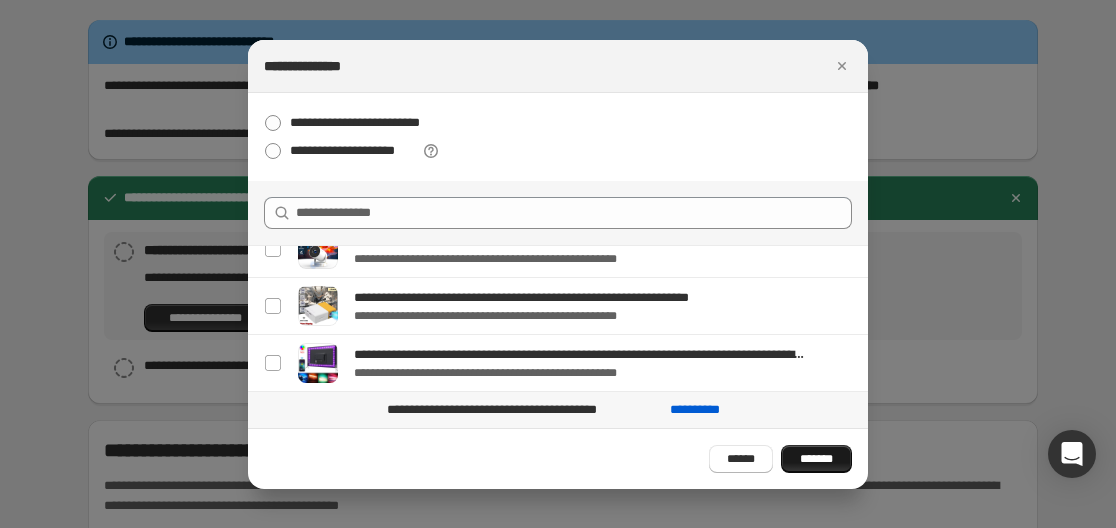 click on "*******" at bounding box center (816, 459) 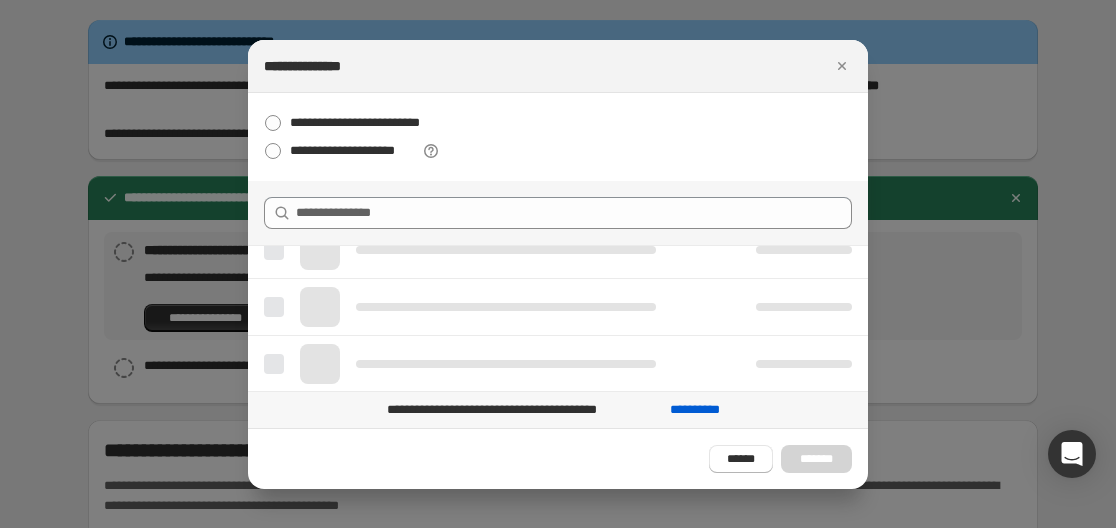 scroll, scrollTop: 0, scrollLeft: 0, axis: both 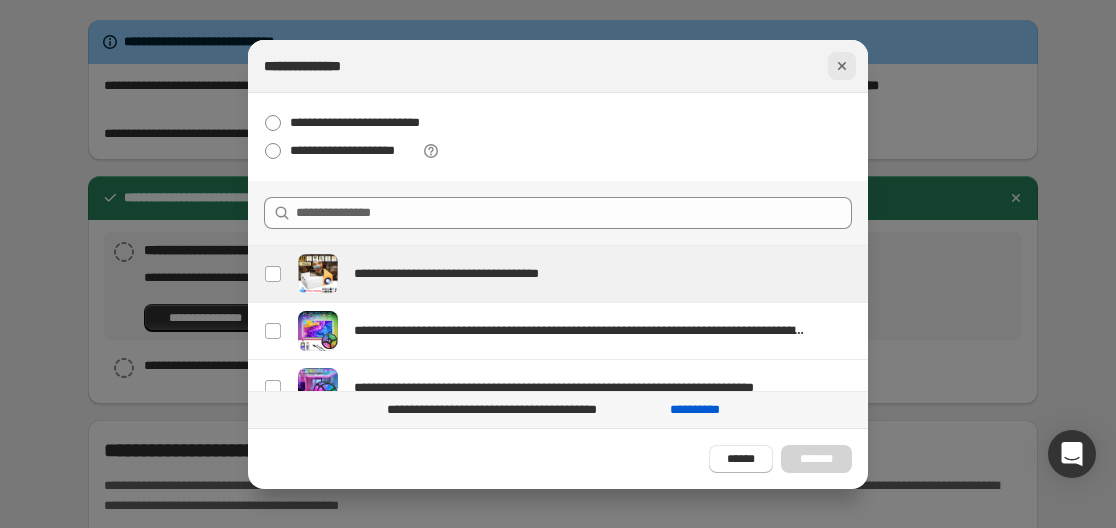 click 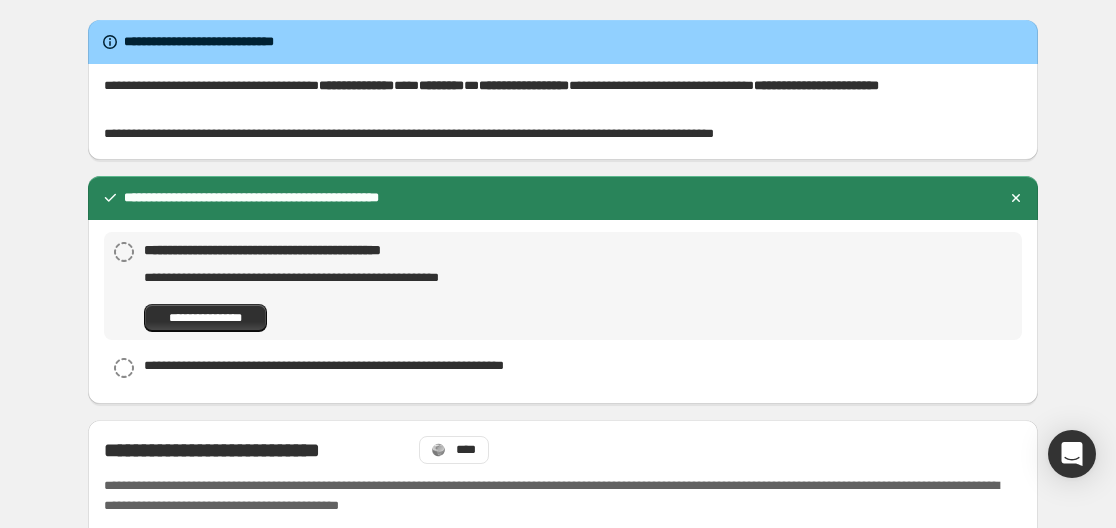 scroll, scrollTop: 900, scrollLeft: 0, axis: vertical 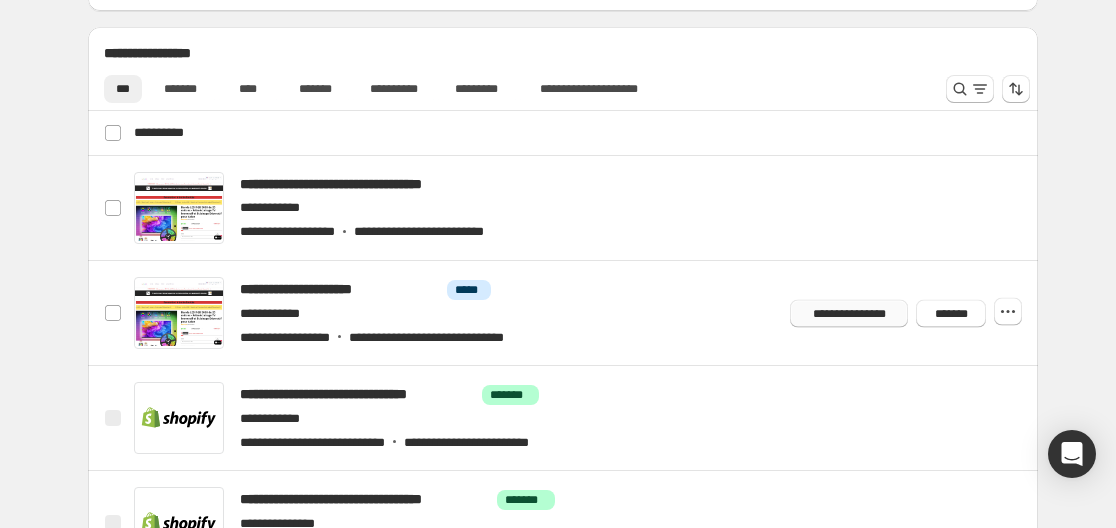 click on "**********" at bounding box center [849, 313] 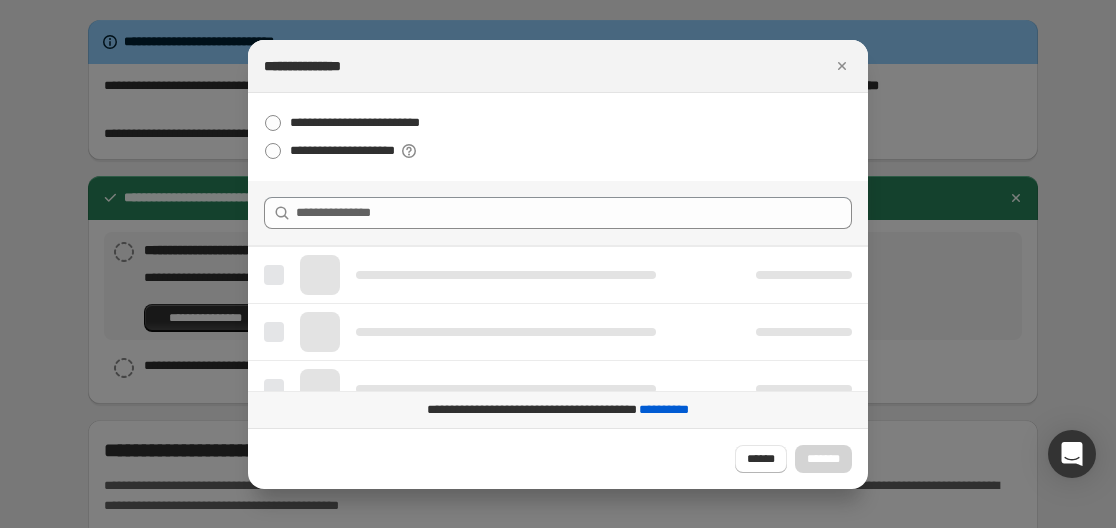 scroll, scrollTop: 0, scrollLeft: 0, axis: both 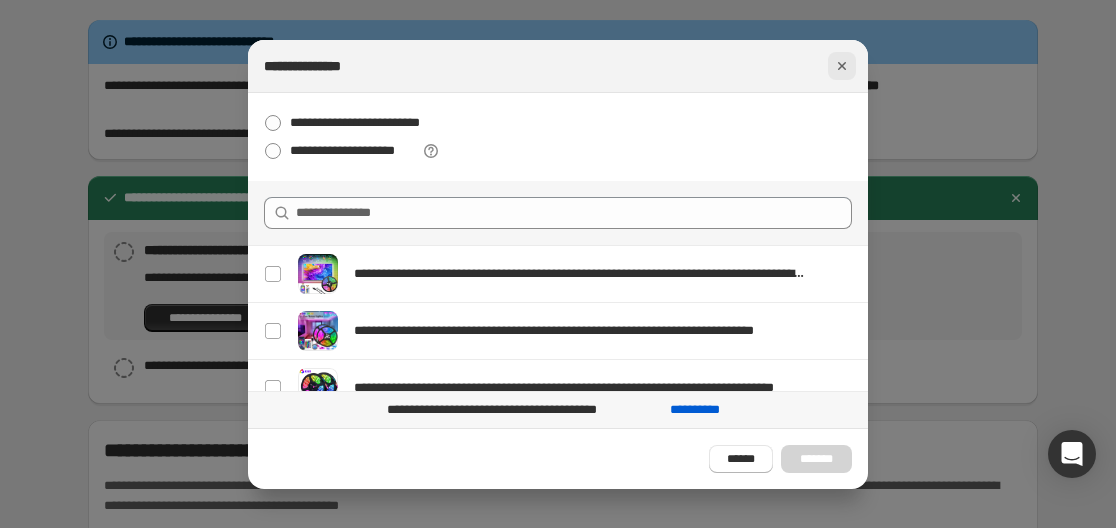 click at bounding box center (842, 66) 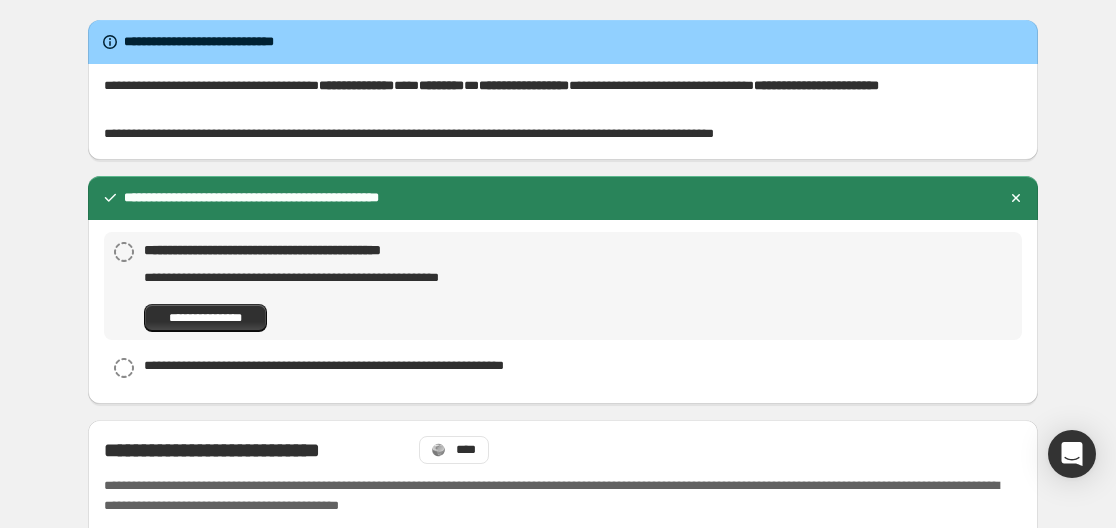 scroll, scrollTop: 900, scrollLeft: 0, axis: vertical 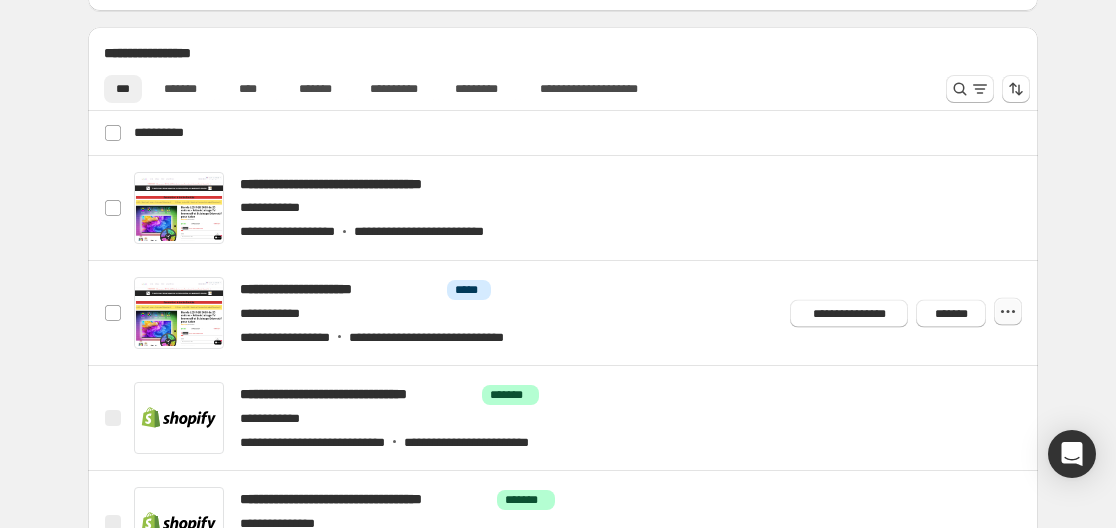 click at bounding box center (1008, 312) 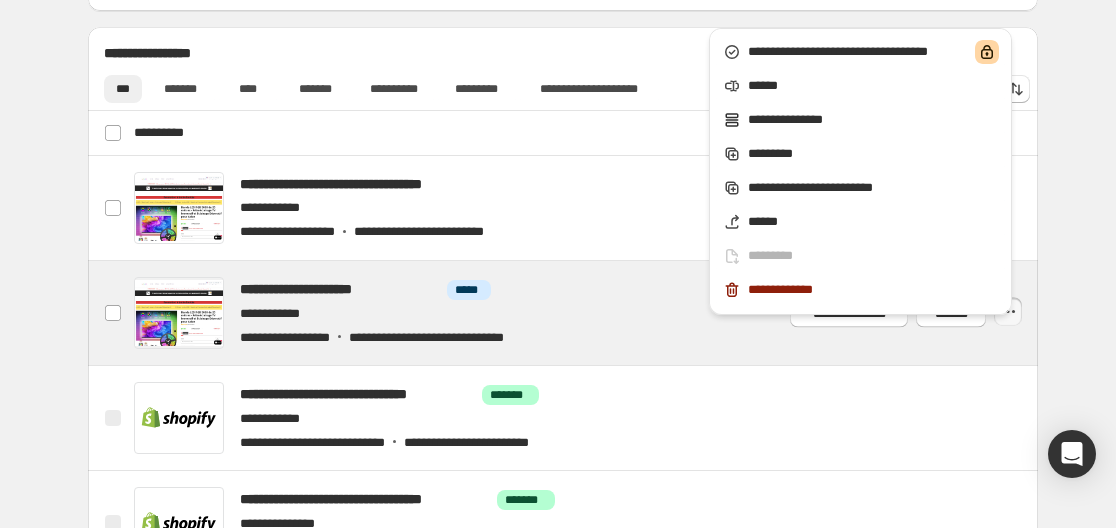 click at bounding box center (587, 313) 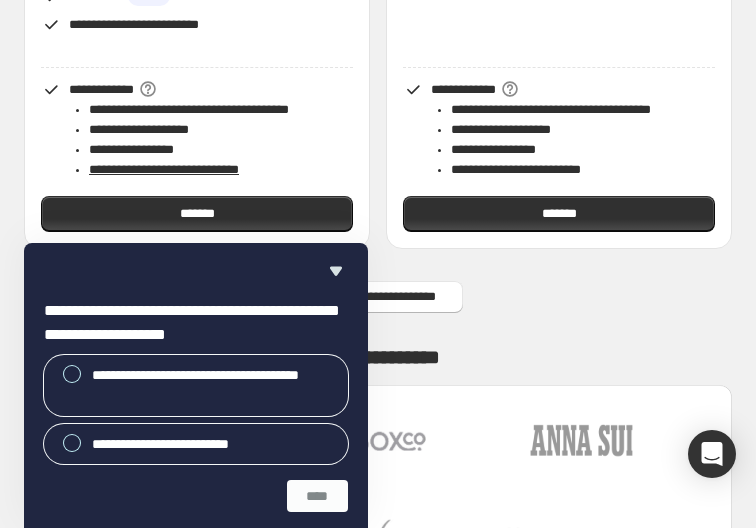 scroll, scrollTop: 1500, scrollLeft: 0, axis: vertical 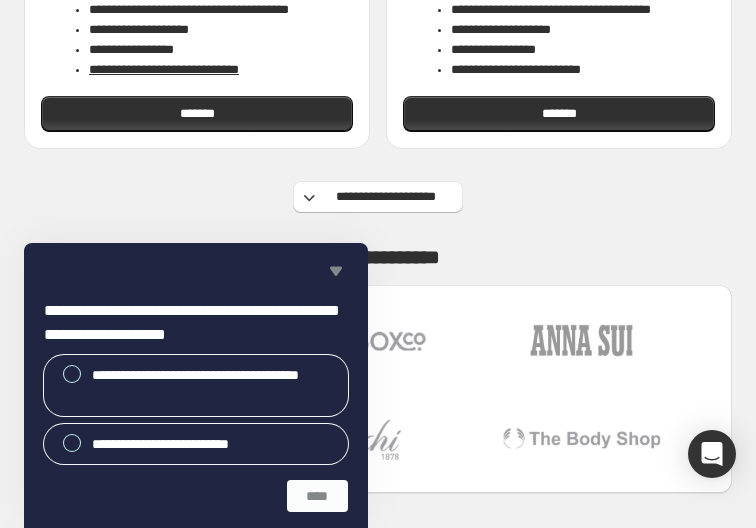 click 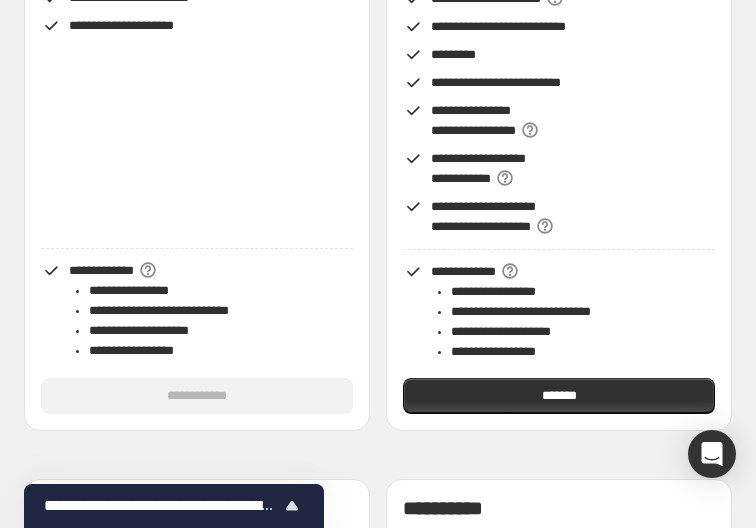 scroll, scrollTop: 500, scrollLeft: 0, axis: vertical 